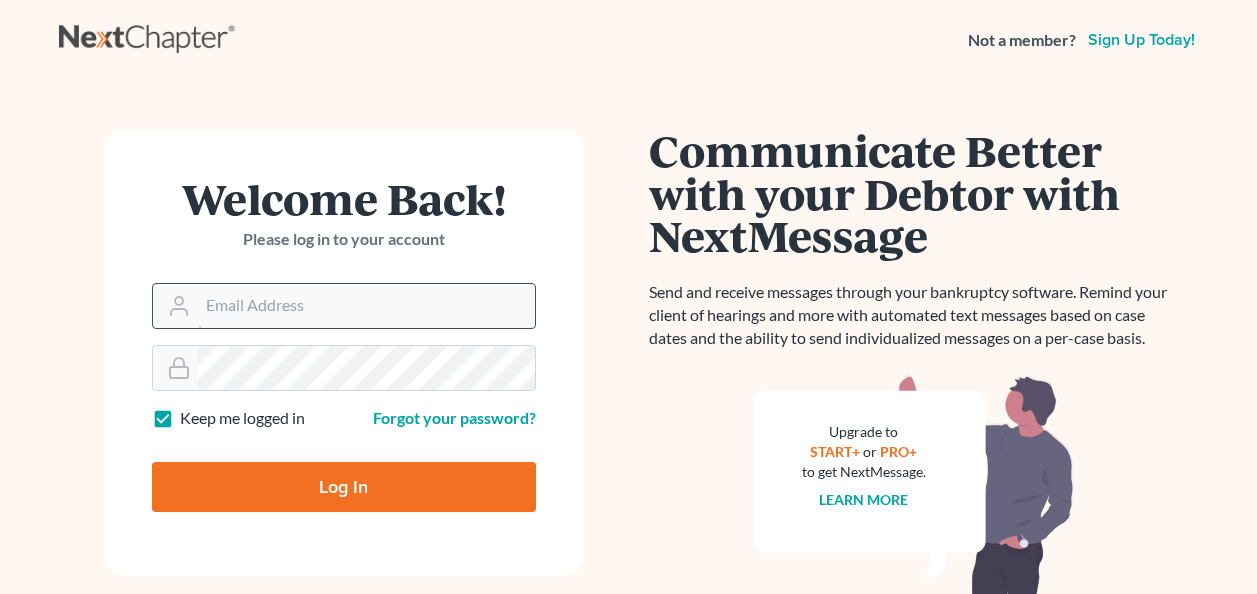 scroll, scrollTop: 0, scrollLeft: 0, axis: both 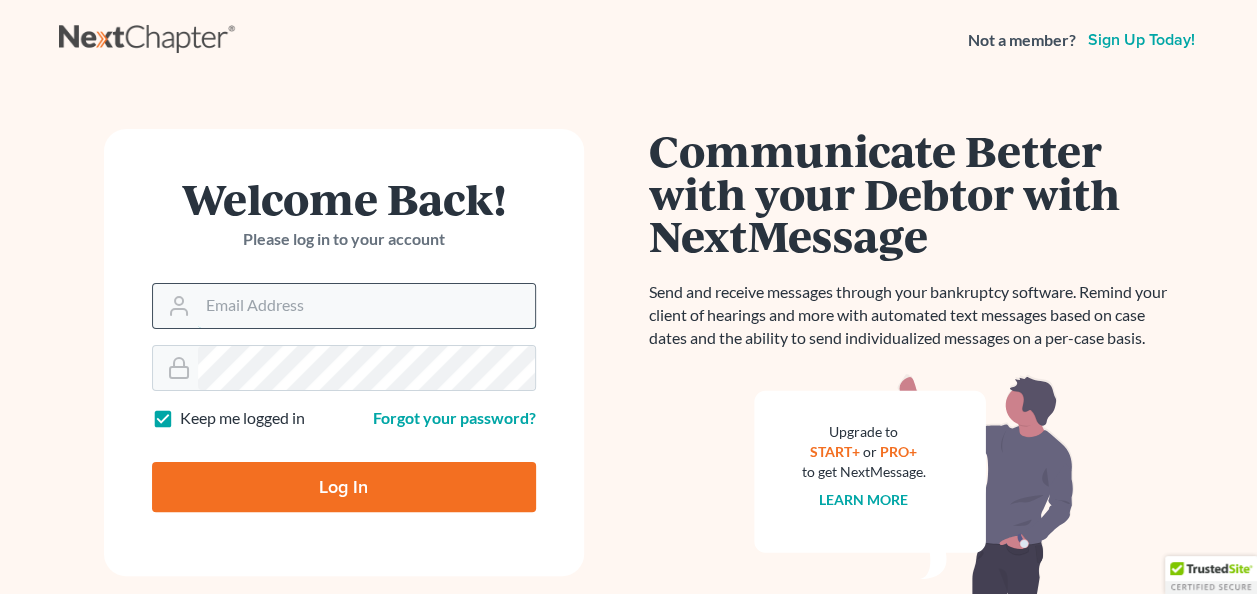 click on "Email Address" at bounding box center [366, 306] 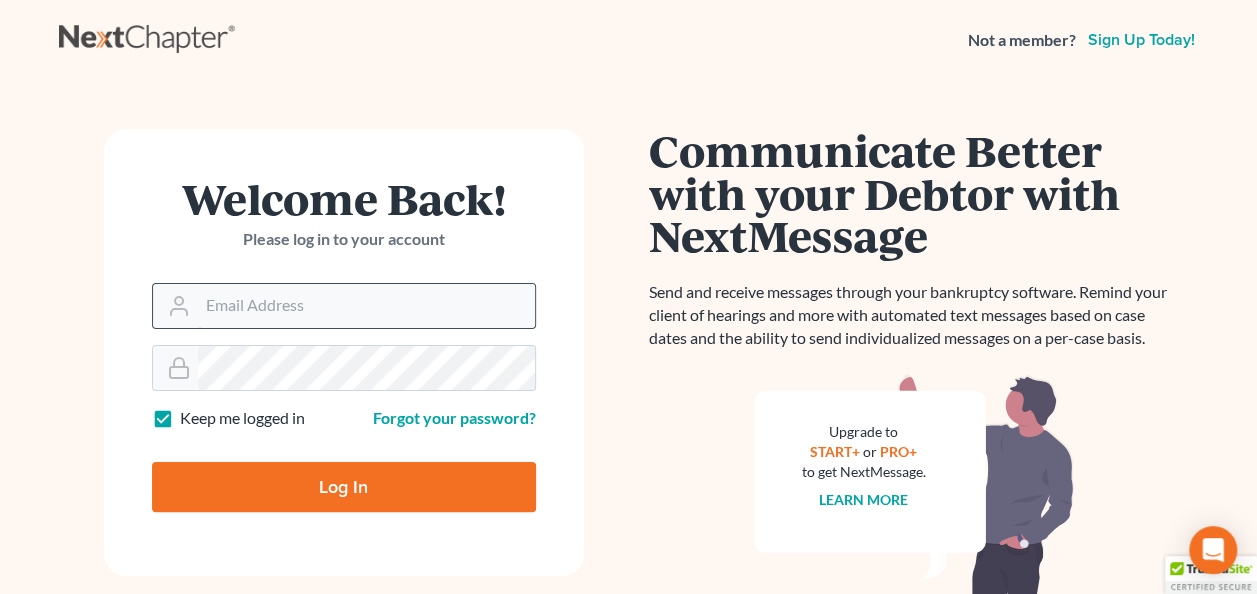 type on "[EMAIL]" 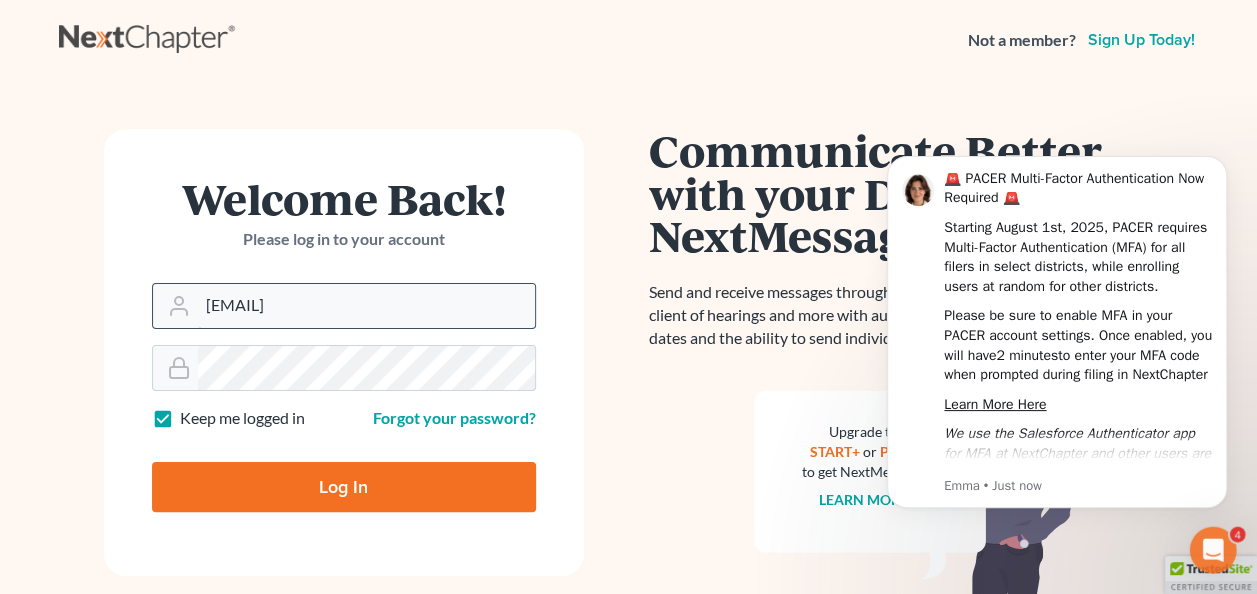 scroll, scrollTop: 0, scrollLeft: 0, axis: both 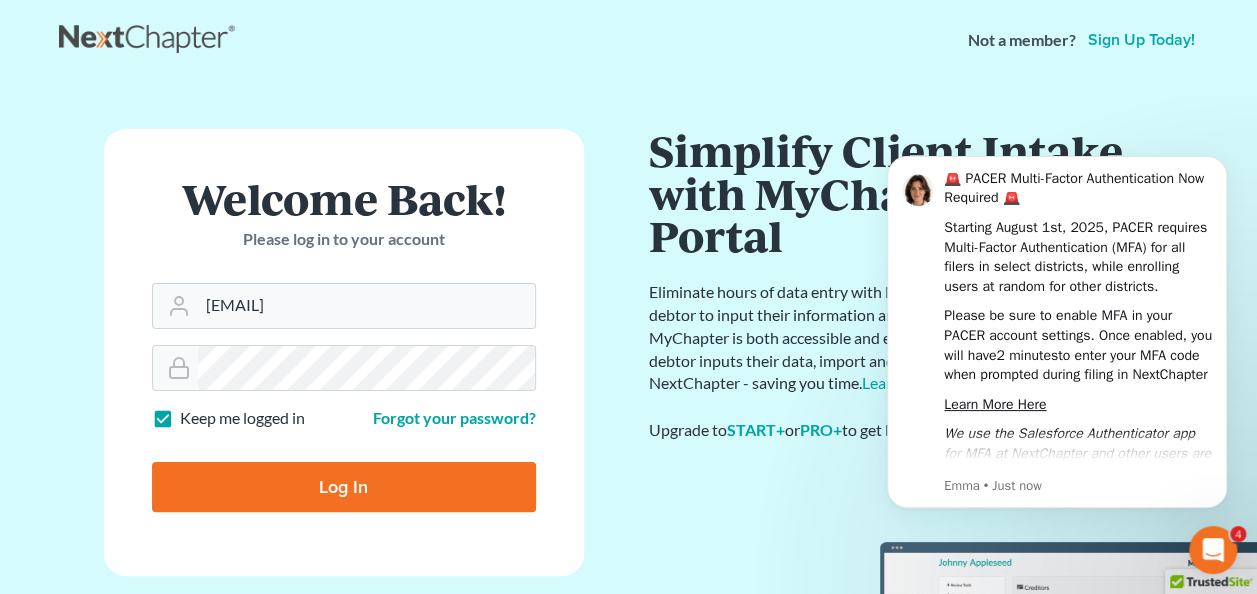 click on "Log In" at bounding box center (344, 487) 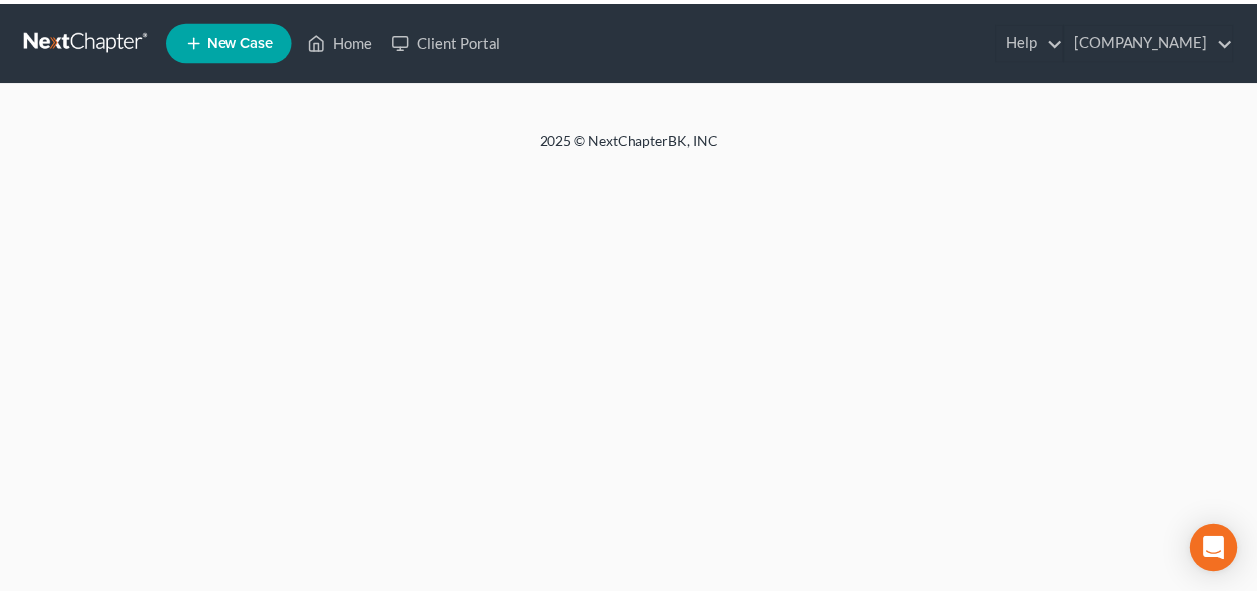 scroll, scrollTop: 0, scrollLeft: 0, axis: both 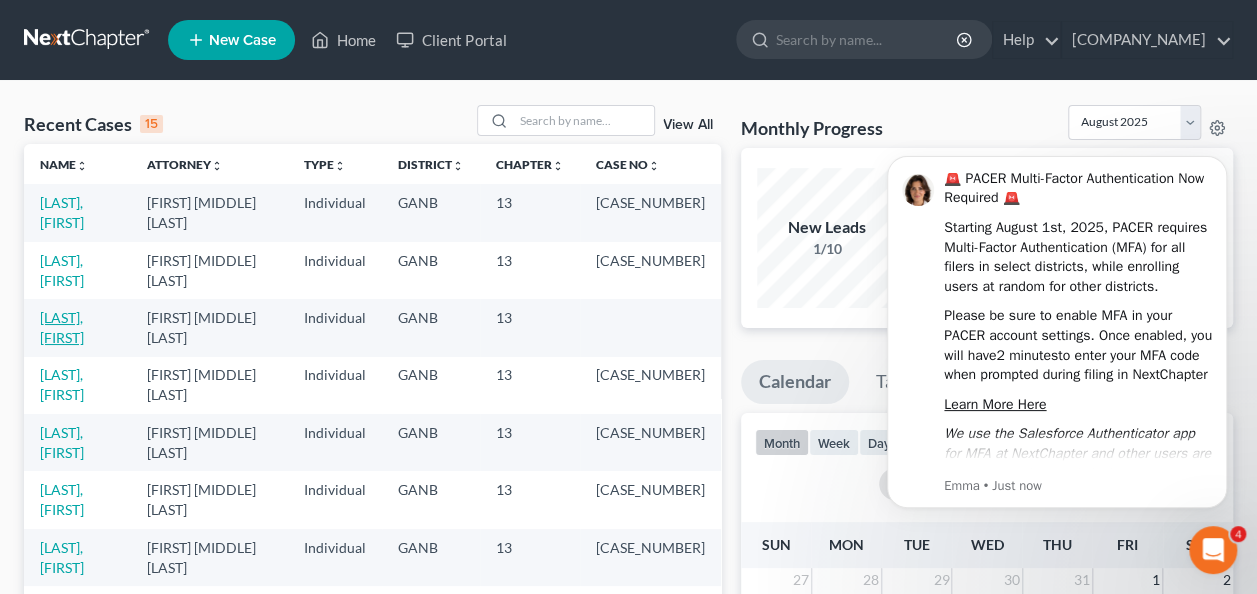 click on "[LAST], [FIRST]" at bounding box center (62, 327) 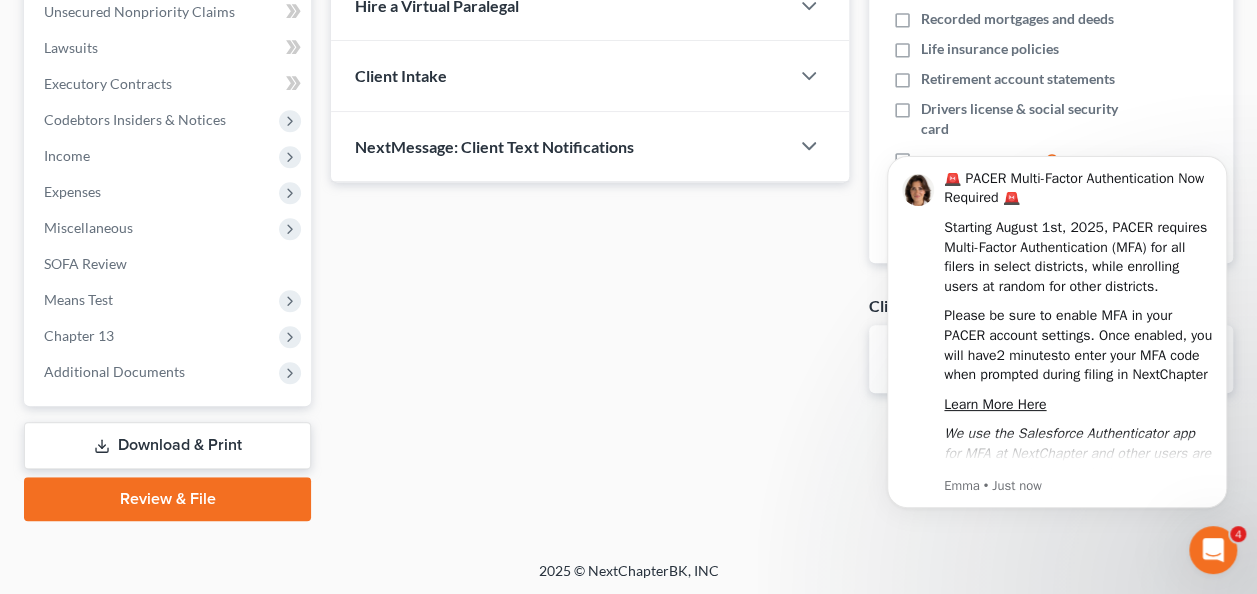 scroll, scrollTop: 502, scrollLeft: 0, axis: vertical 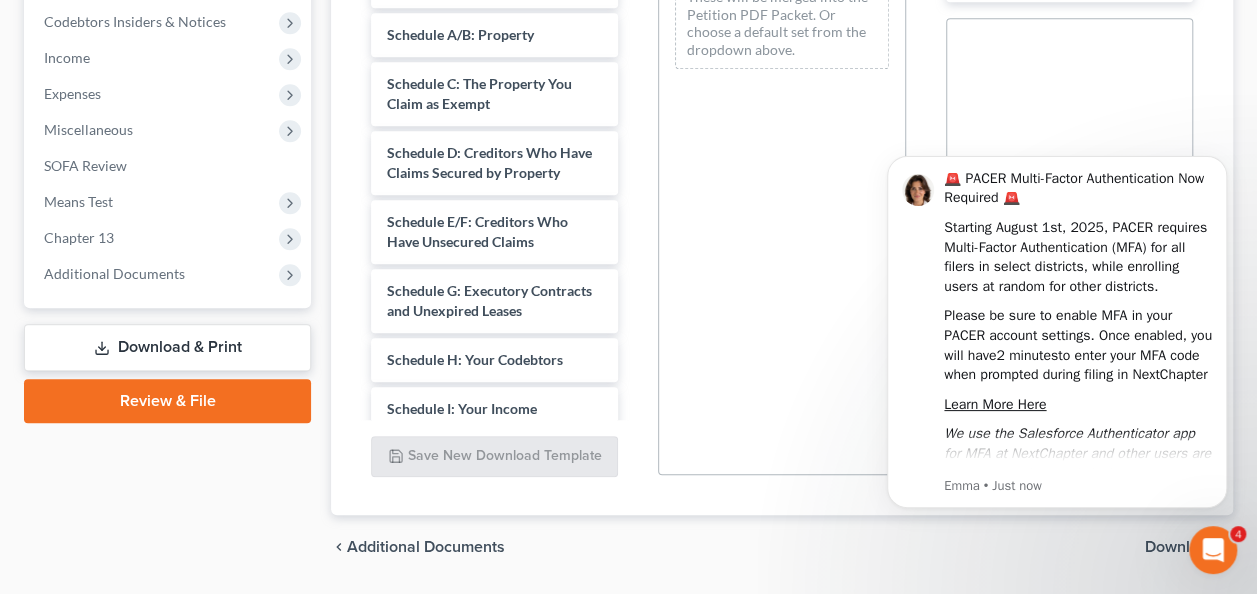 click on "Download & Print" at bounding box center [167, 347] 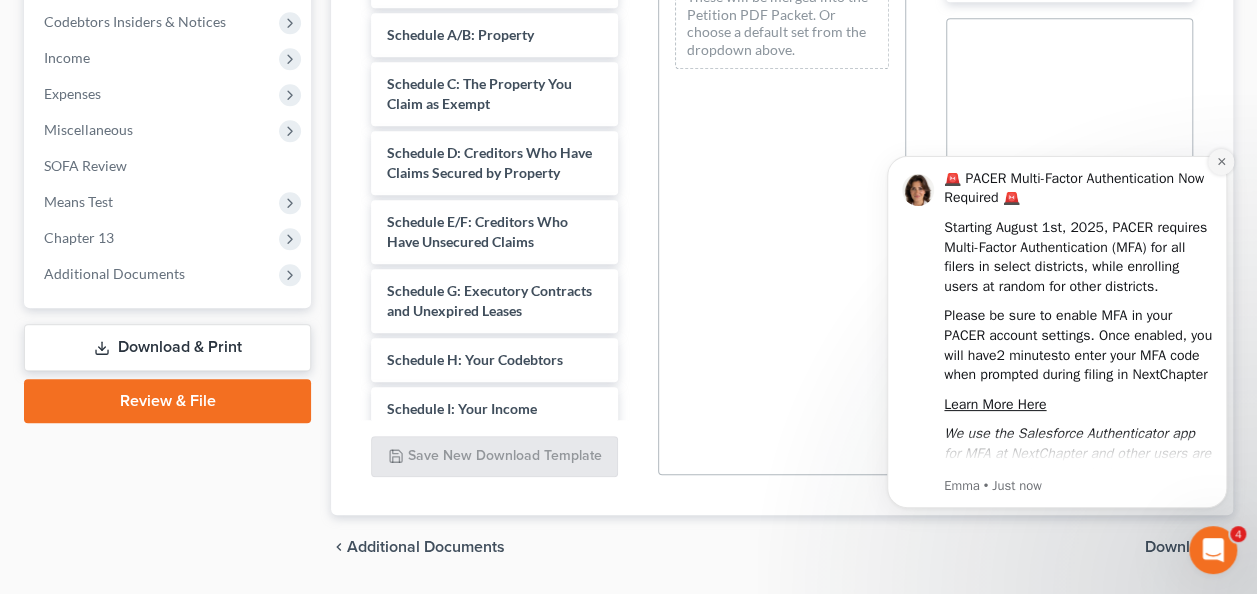 click 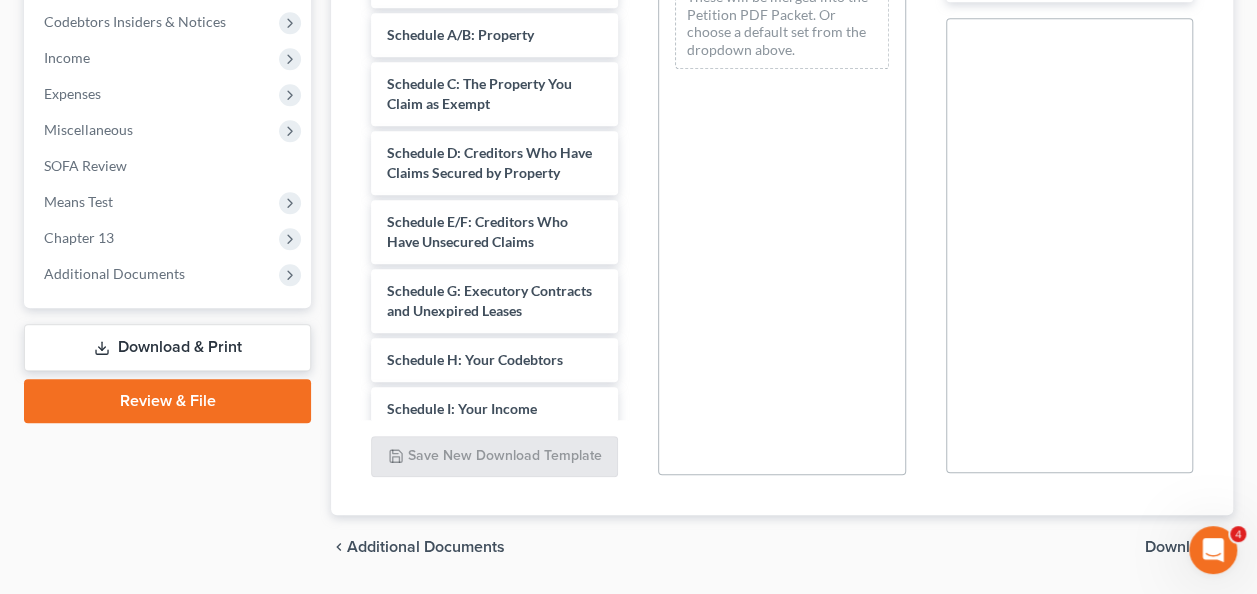 click on "Download & Print" at bounding box center (167, 347) 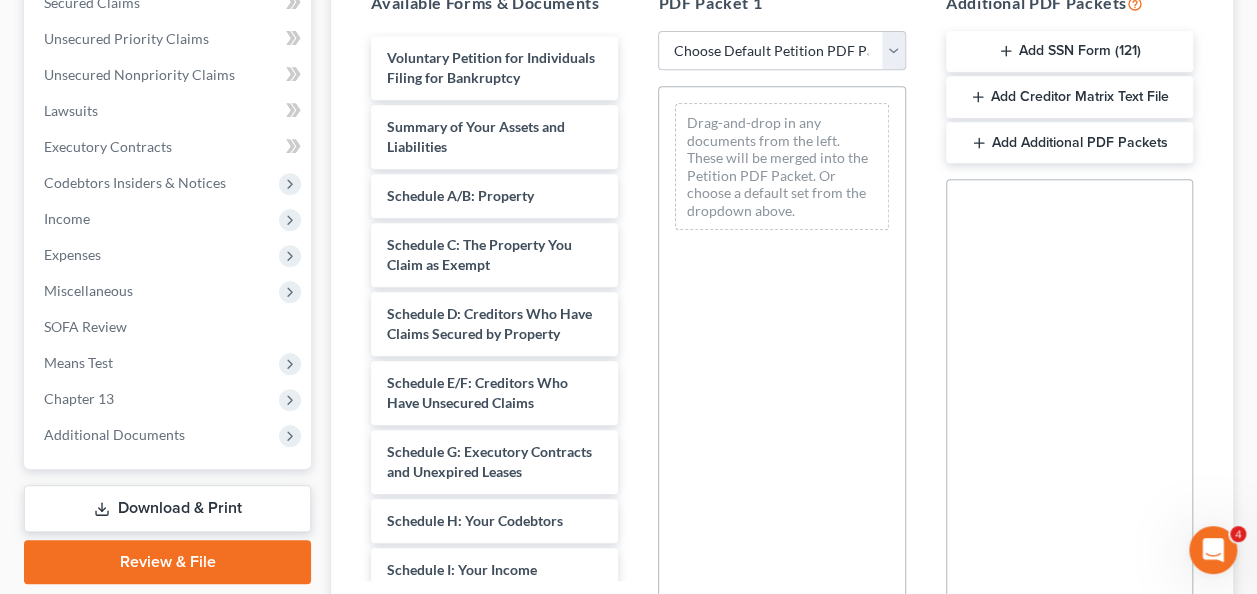 scroll, scrollTop: 300, scrollLeft: 0, axis: vertical 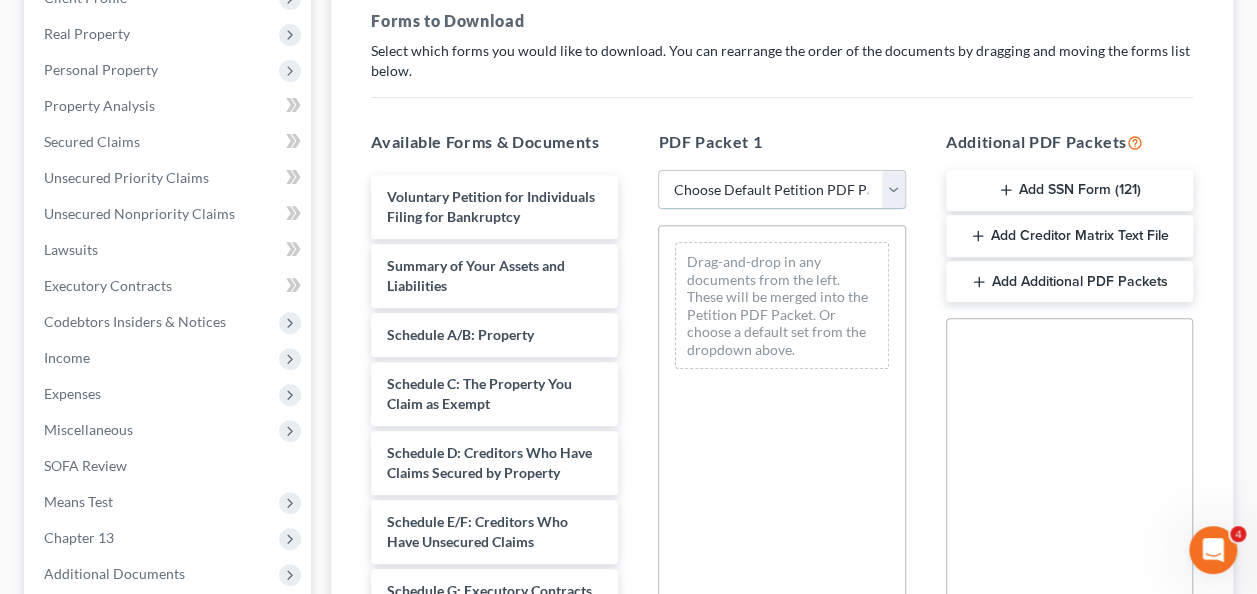 click on "Choose Default Petition PDF Packet Complete Bankruptcy Petition (all forms and schedules) Emergency Filing Forms (Petition and Creditor List Only) Amended Forms Signature Pages Only Supplemental Post Petition (Sch. I & J) Supplemental Post Petition (Sch. I) Supplemental Post Petition (Sch. J) Petition Voluntary Petition" at bounding box center (781, 190) 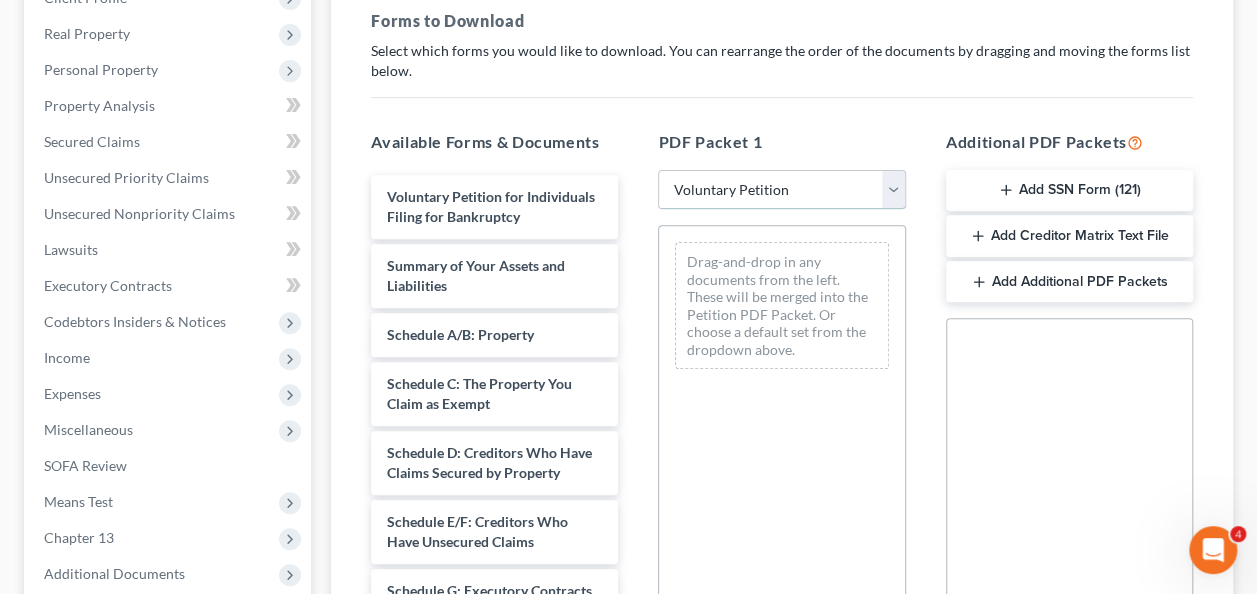 click on "Choose Default Petition PDF Packet Complete Bankruptcy Petition (all forms and schedules) Emergency Filing Forms (Petition and Creditor List Only) Amended Forms Signature Pages Only Supplemental Post Petition (Sch. I & J) Supplemental Post Petition (Sch. I) Supplemental Post Petition (Sch. J) Petition Voluntary Petition" at bounding box center (781, 190) 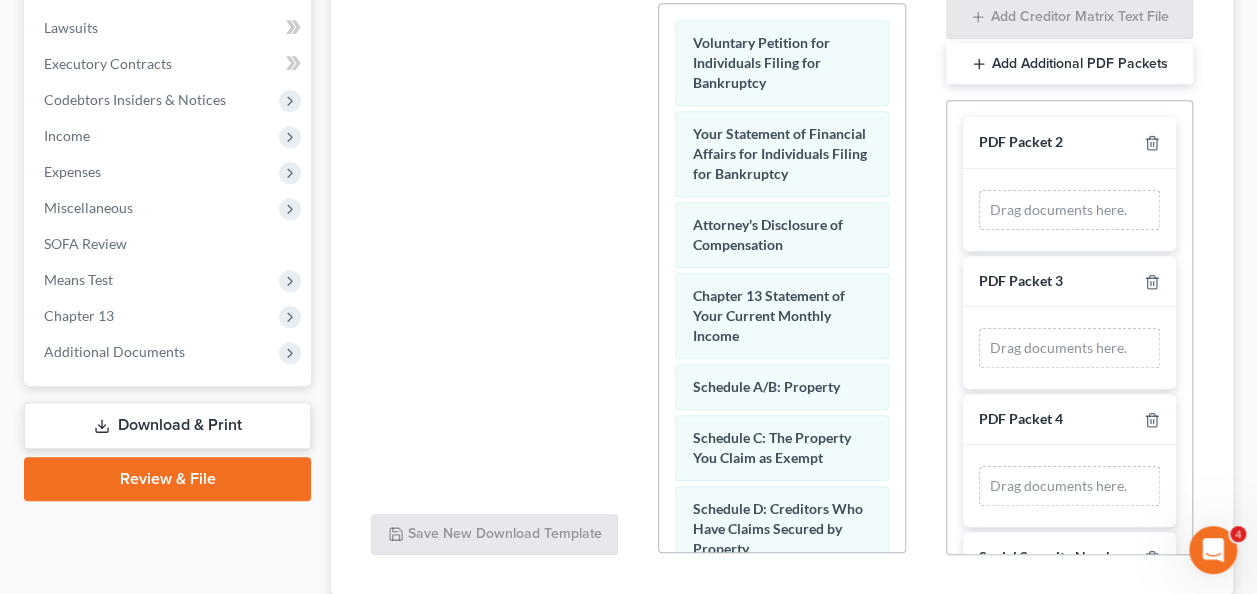 scroll, scrollTop: 660, scrollLeft: 0, axis: vertical 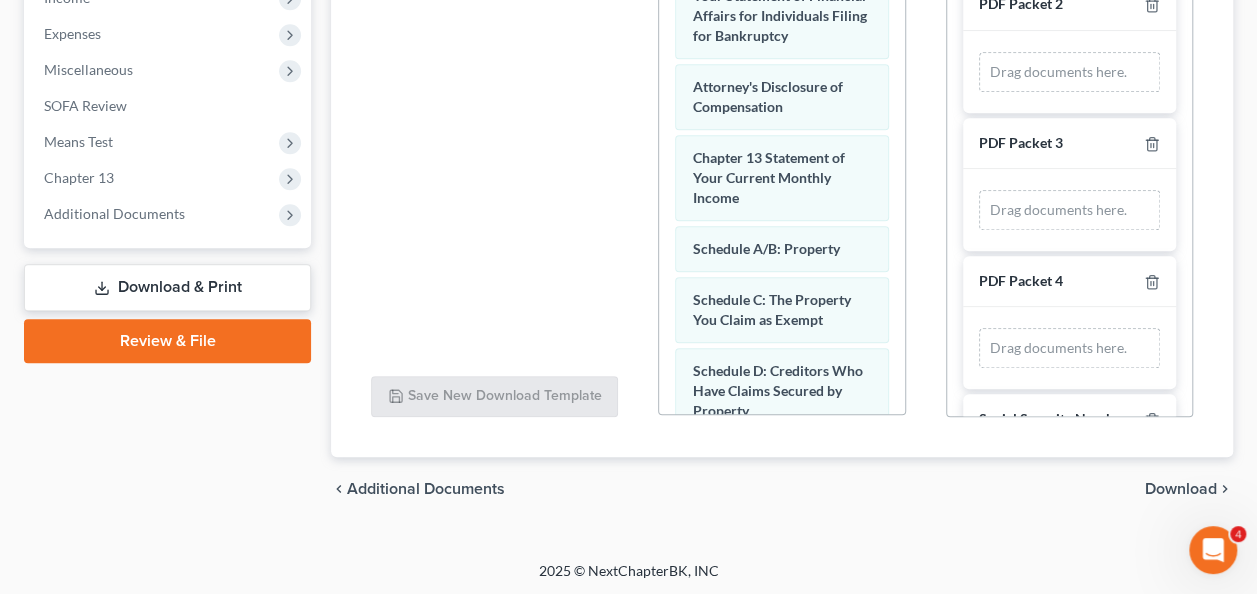 click on "Download" at bounding box center (1181, 489) 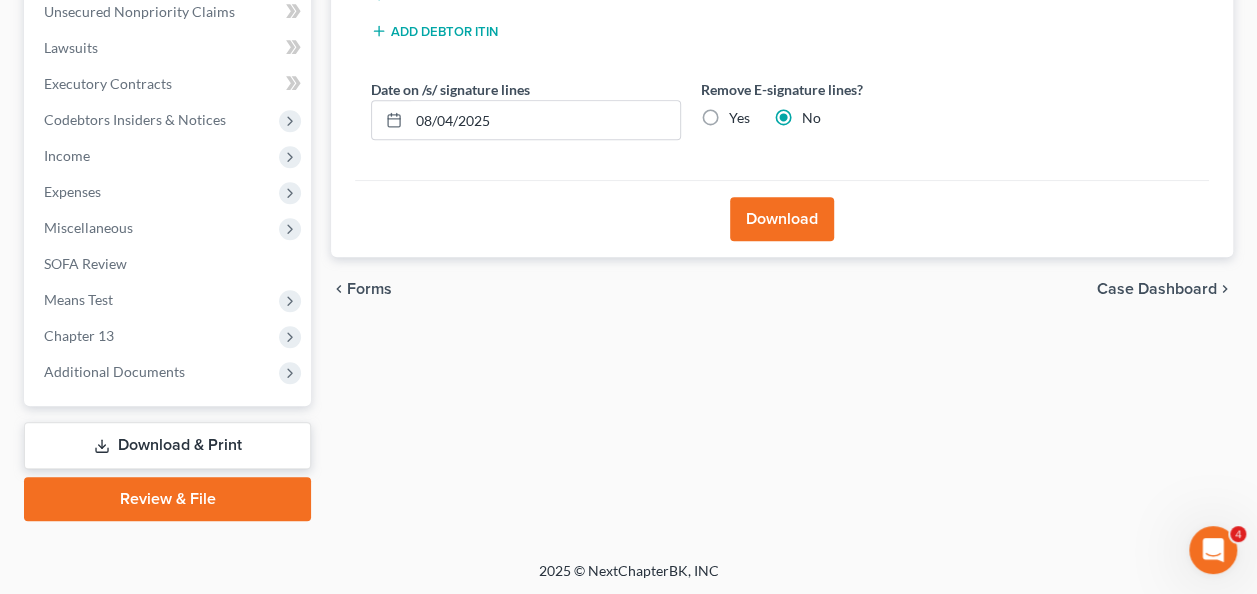 scroll, scrollTop: 202, scrollLeft: 0, axis: vertical 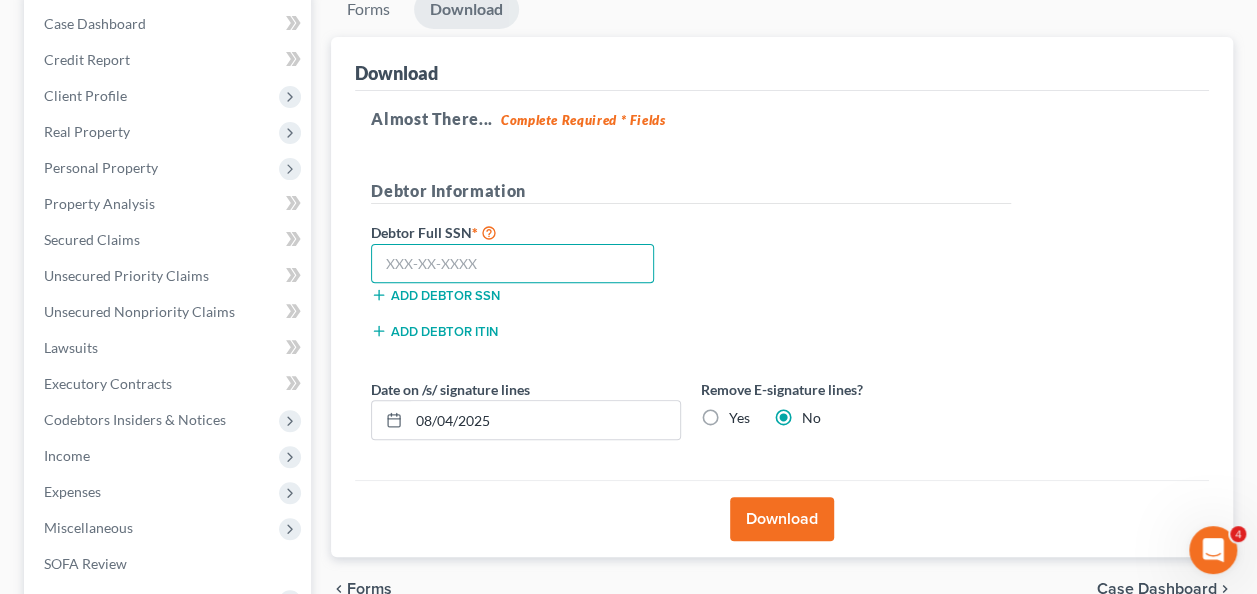 click at bounding box center [512, 264] 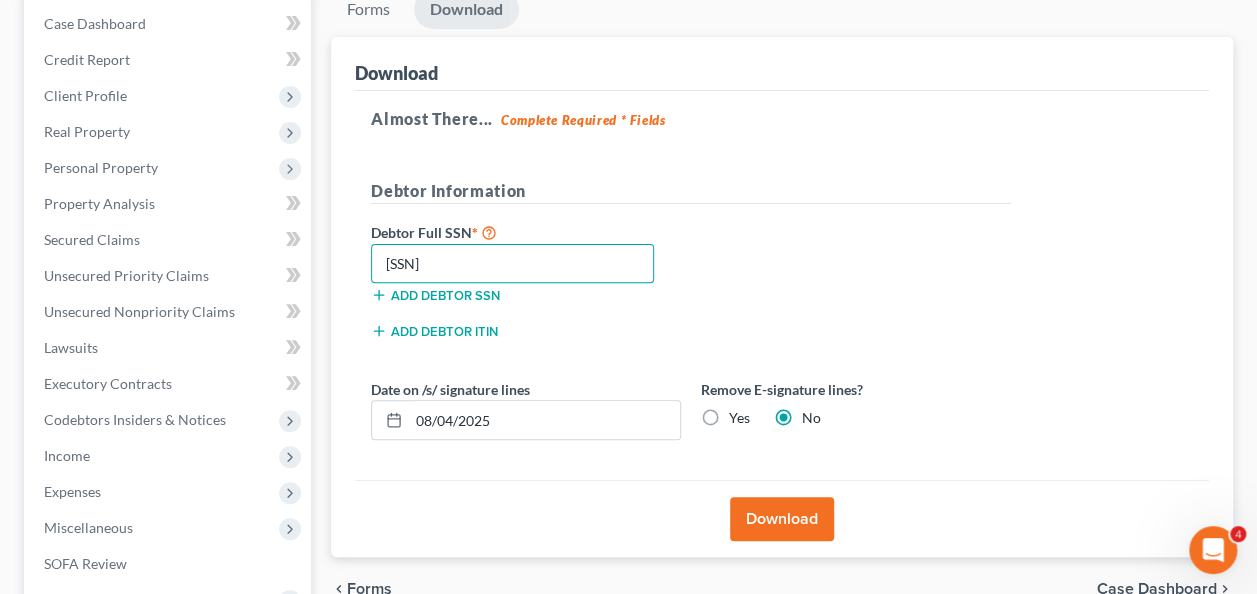 type on "[SSN]" 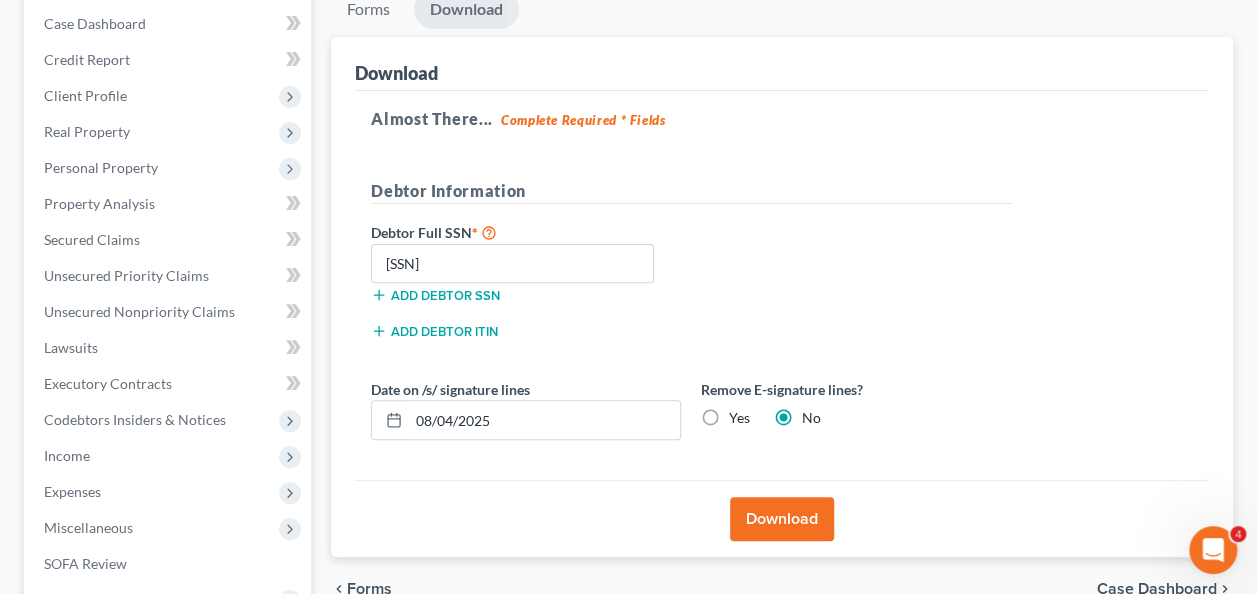 click on "Download" at bounding box center [782, 519] 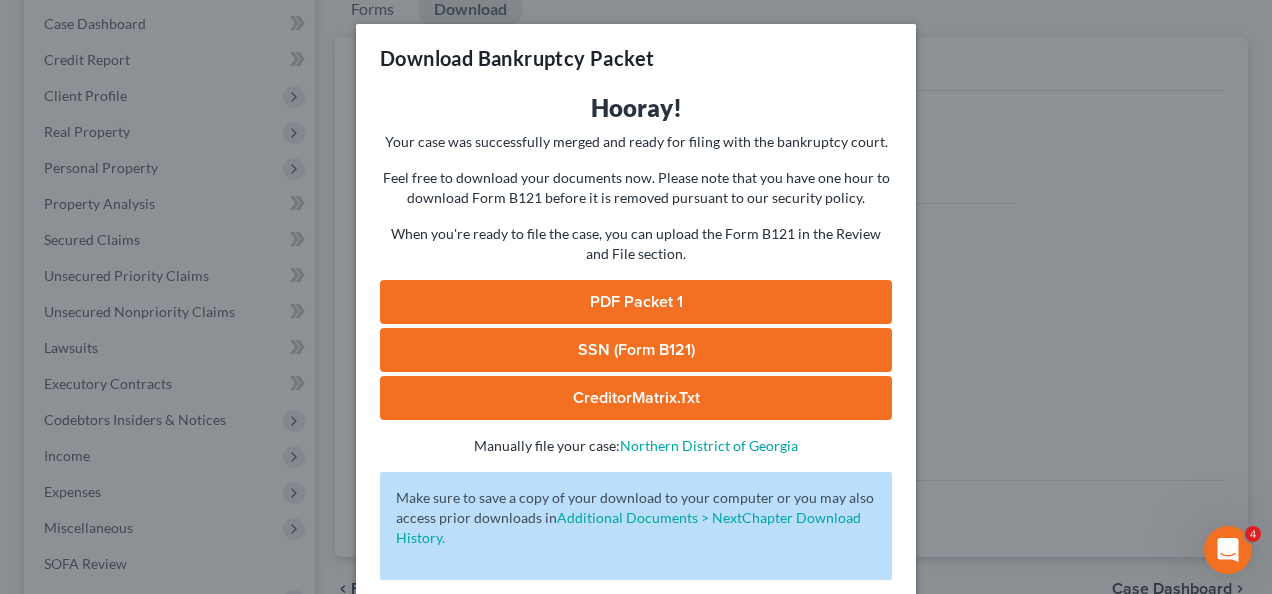 click on "SSN (Form B121)" at bounding box center [636, 350] 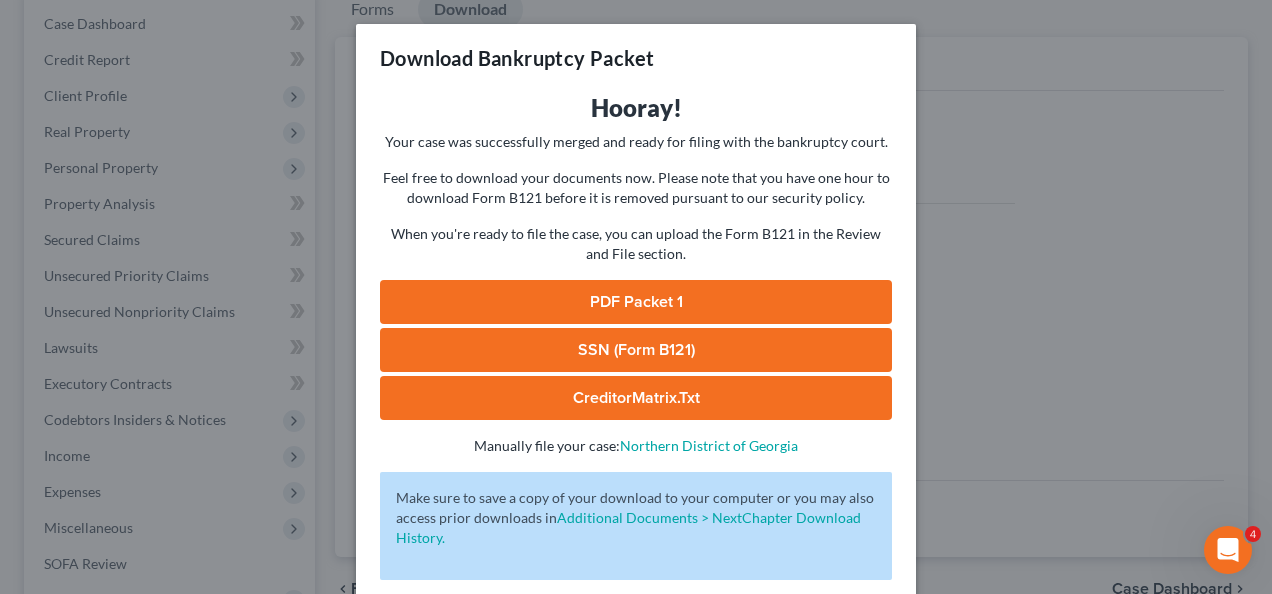 click on "PDF Packet 1" at bounding box center (636, 302) 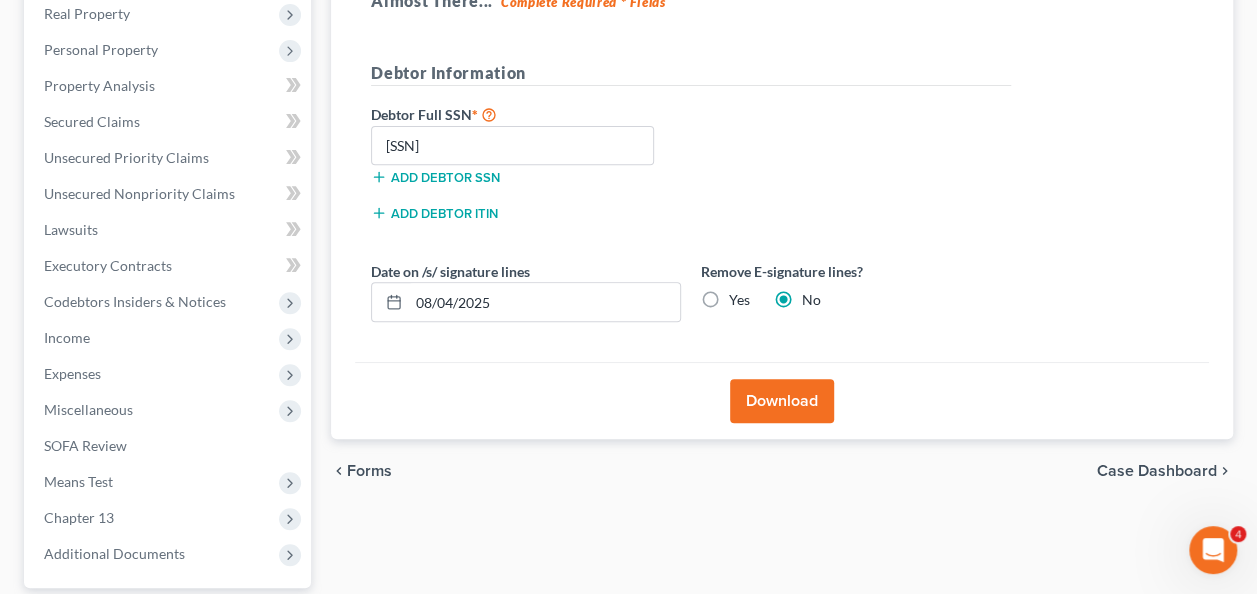 scroll, scrollTop: 502, scrollLeft: 0, axis: vertical 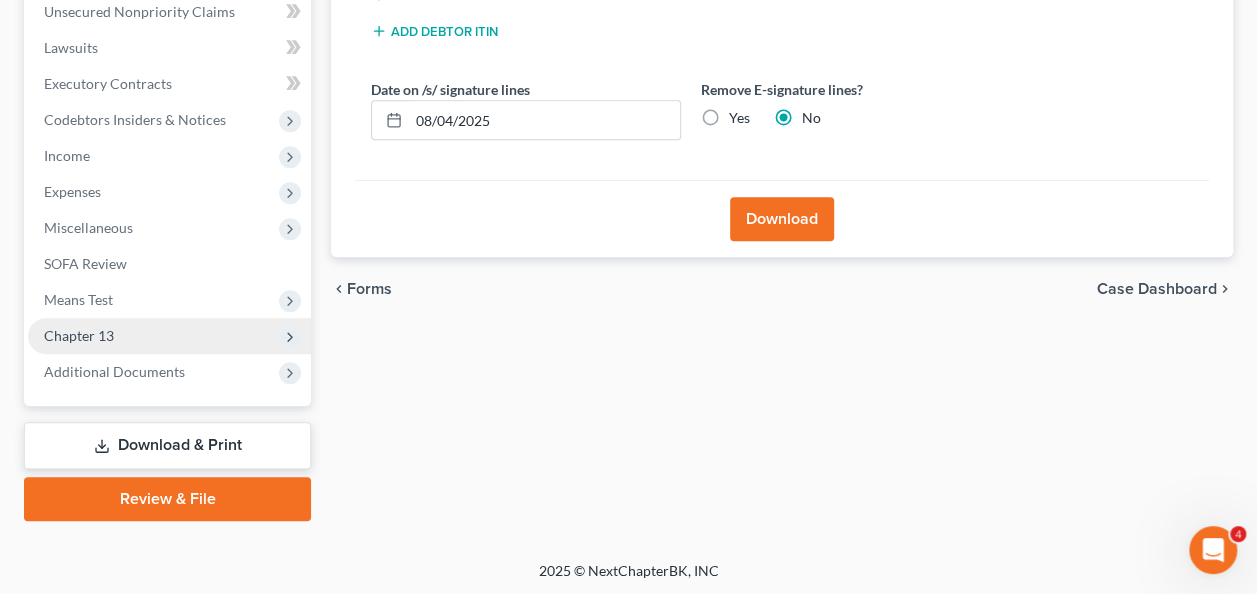 click on "Chapter 13" at bounding box center [79, 335] 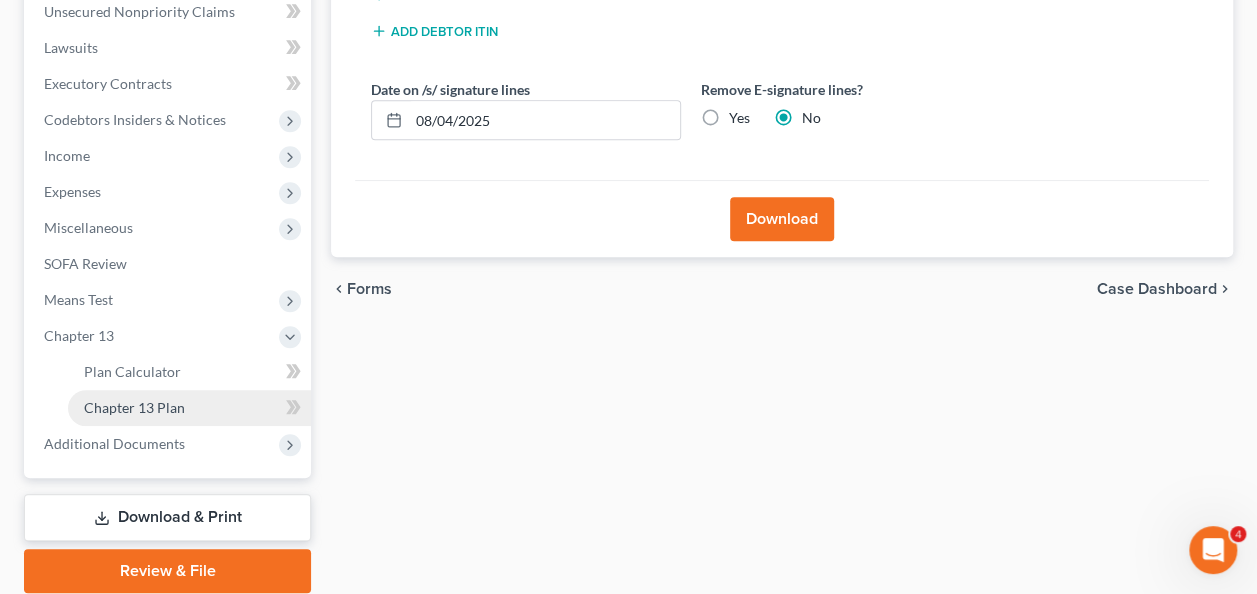 click on "Chapter 13 Plan" at bounding box center (134, 407) 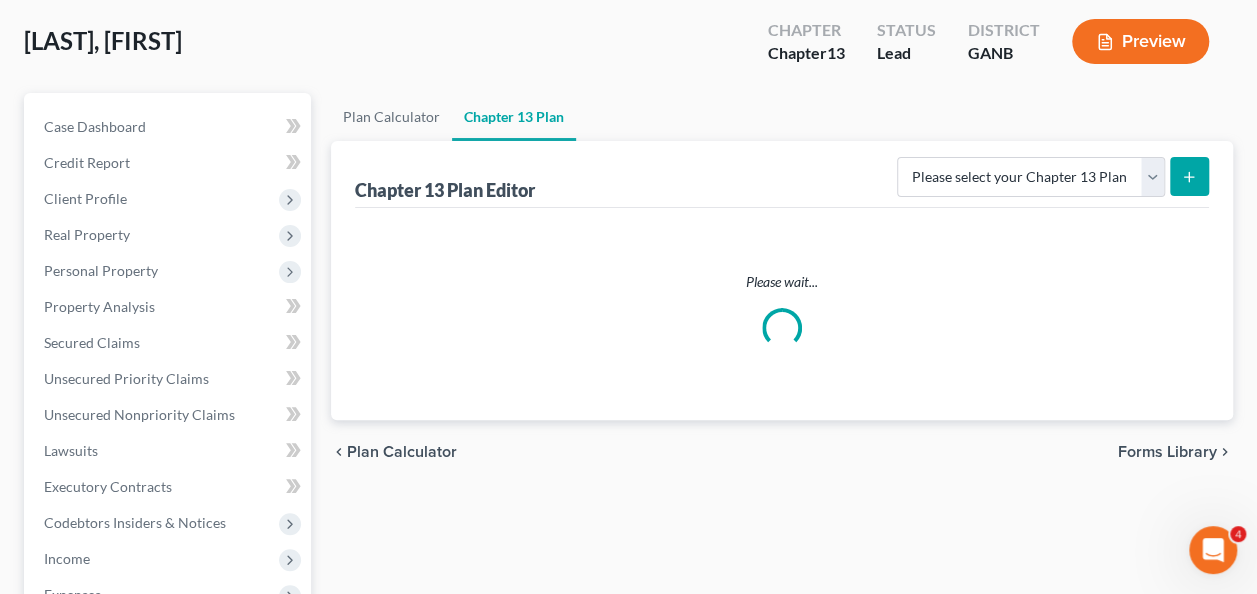 scroll, scrollTop: 0, scrollLeft: 0, axis: both 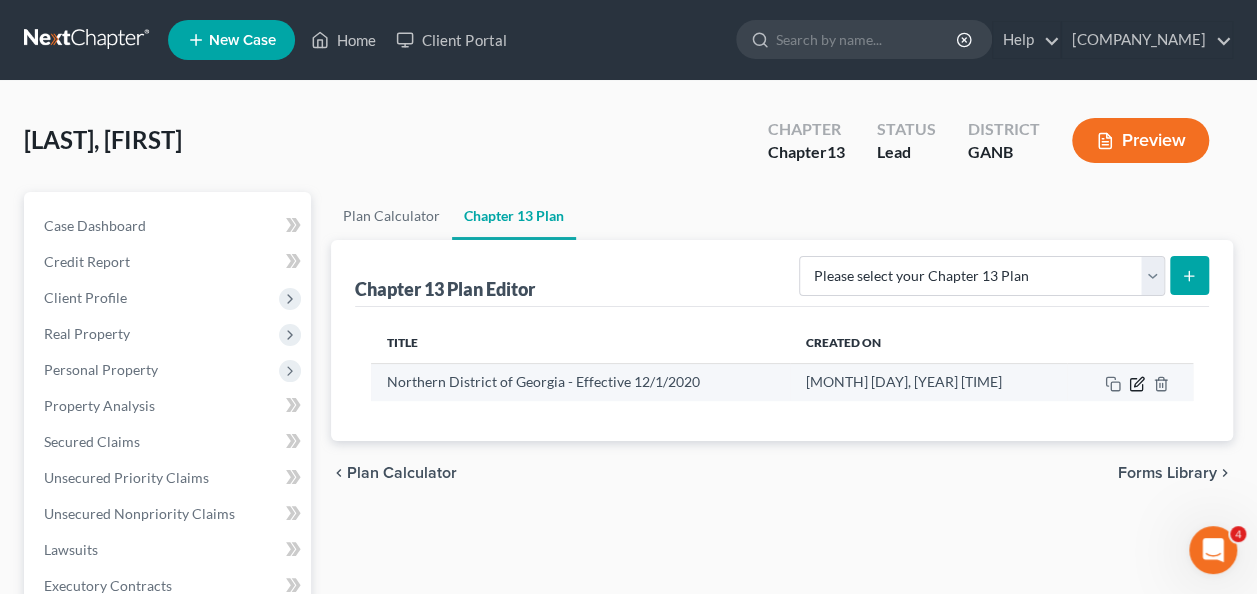 click 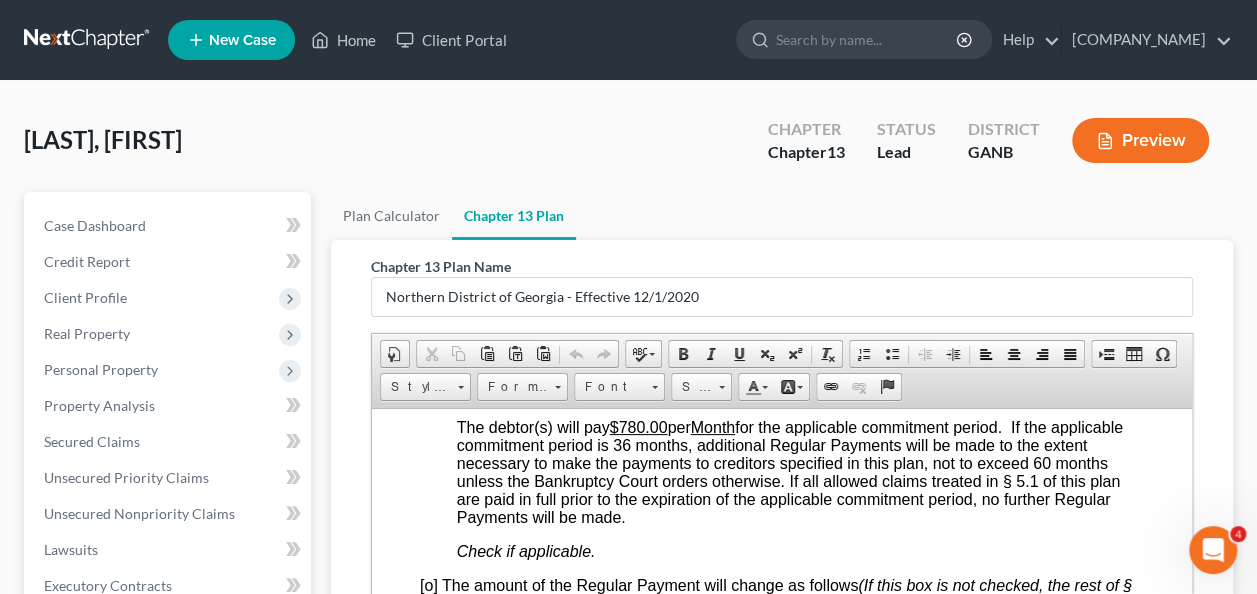 scroll, scrollTop: 1700, scrollLeft: 0, axis: vertical 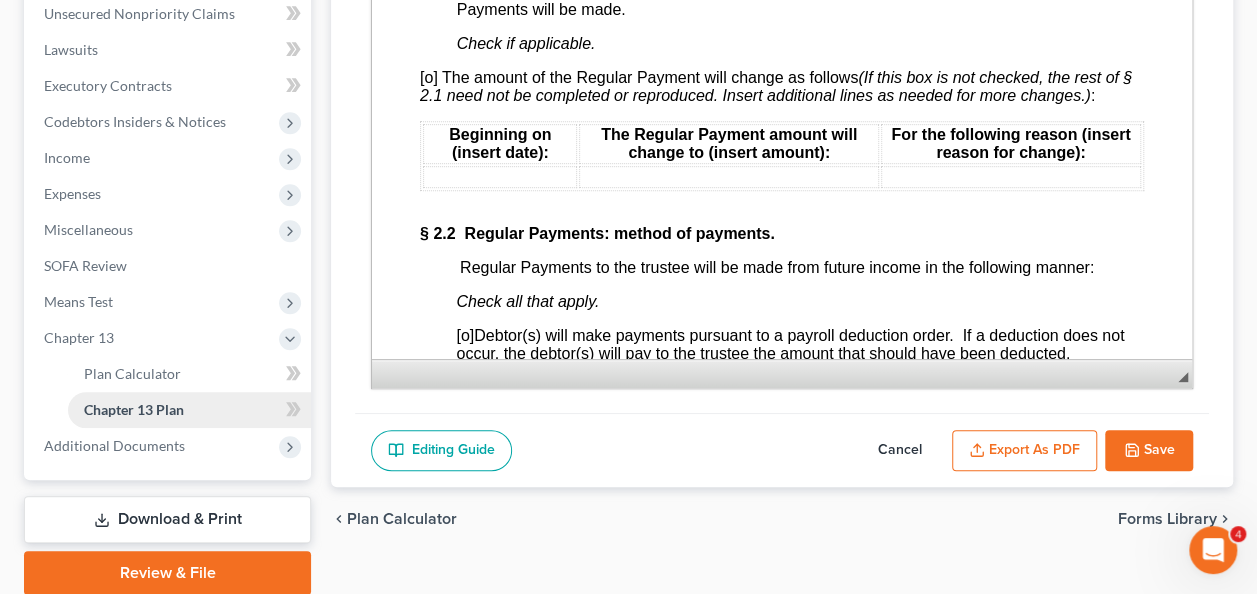 click on "Chapter 13 Plan" at bounding box center [134, 409] 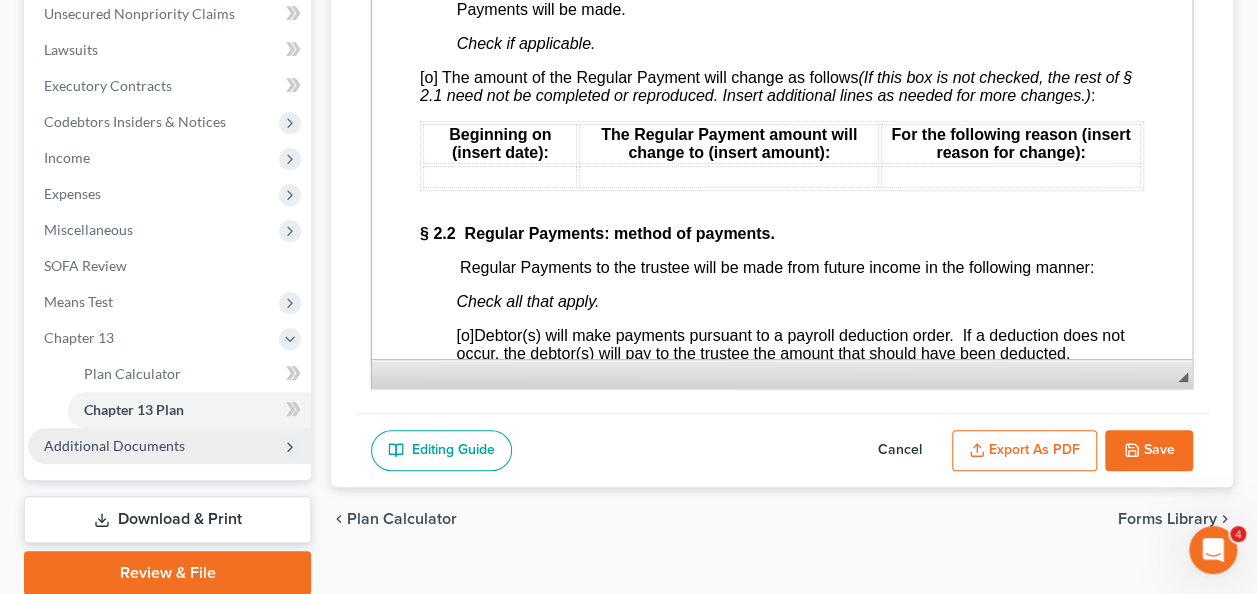 click on "Additional Documents" at bounding box center [114, 445] 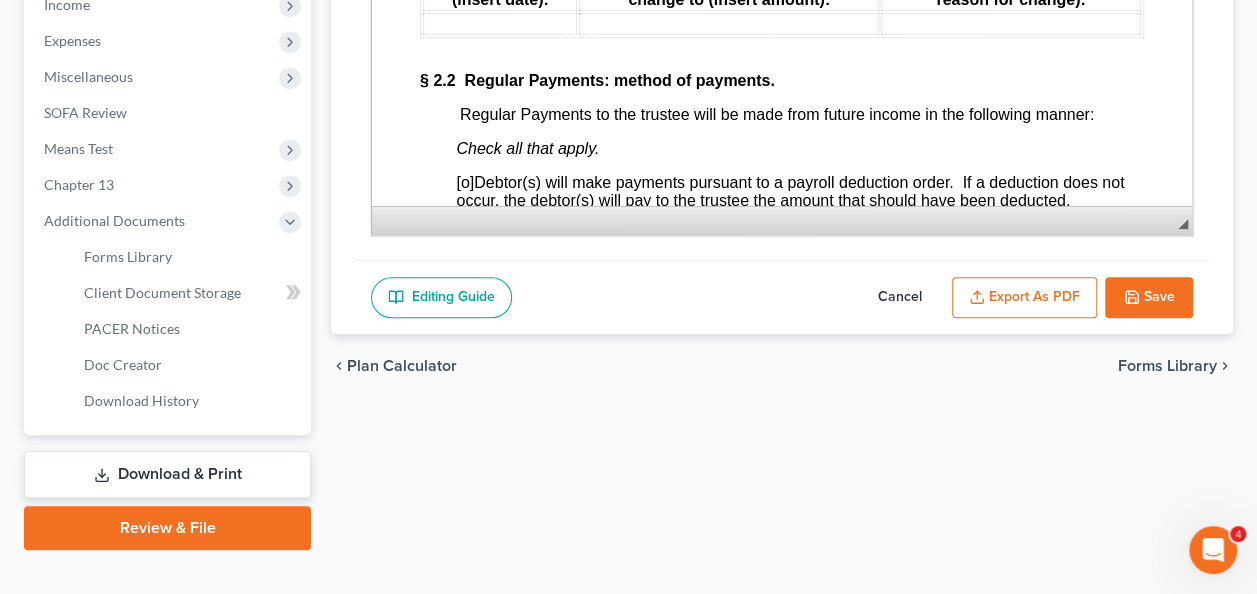 scroll, scrollTop: 682, scrollLeft: 0, axis: vertical 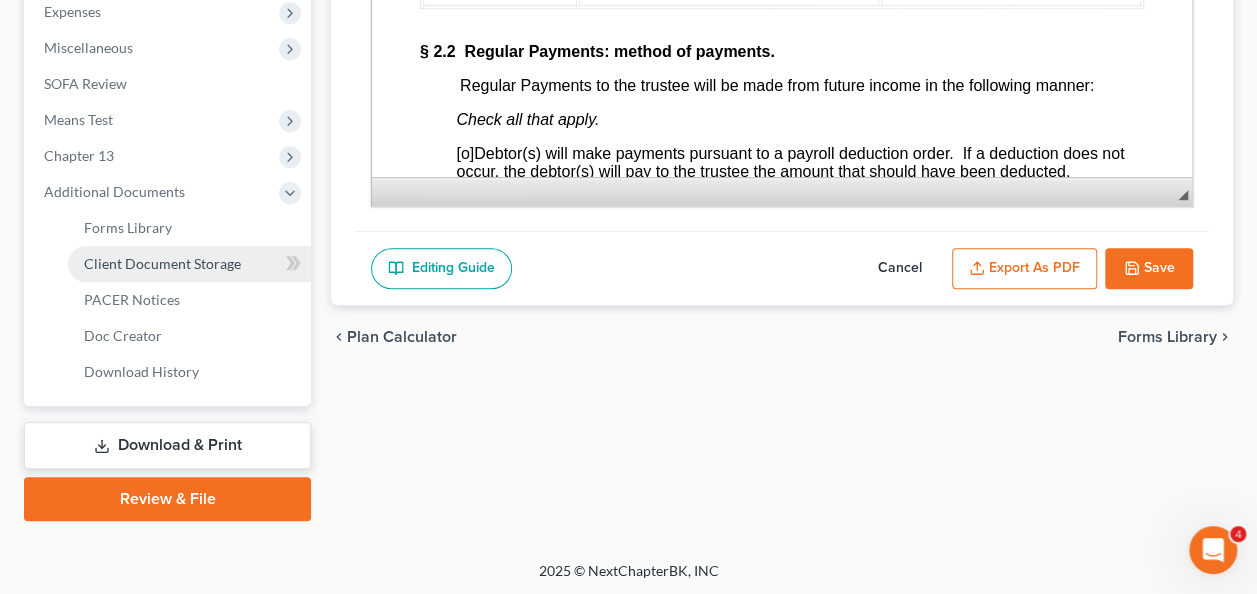 click on "Client Document Storage" at bounding box center (162, 263) 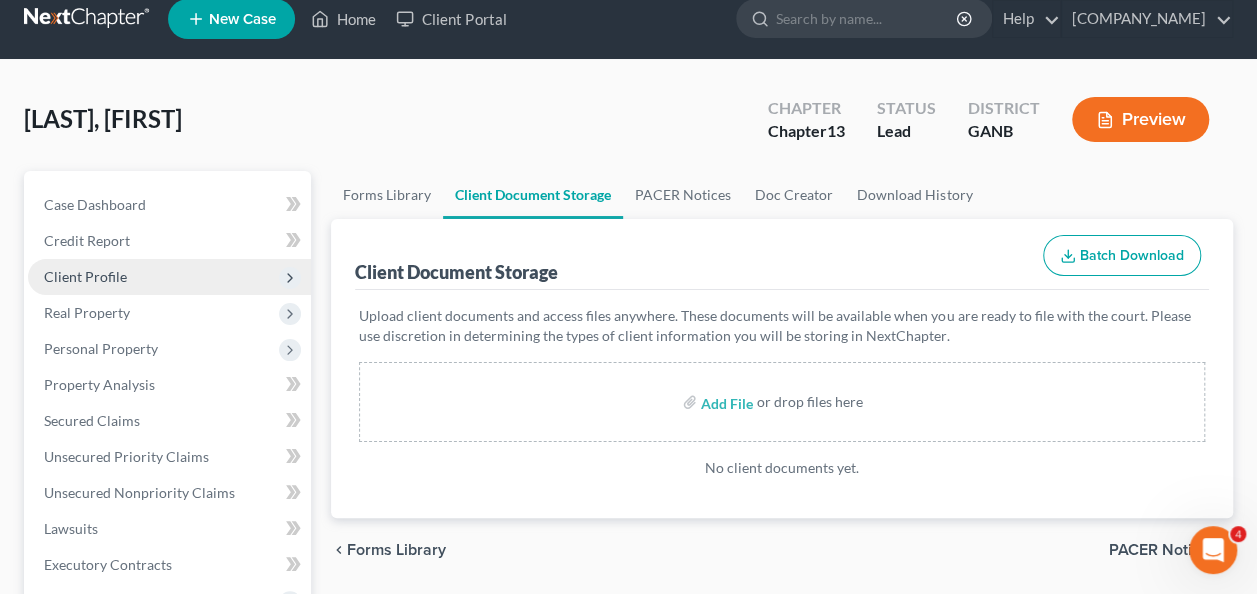 scroll, scrollTop: 0, scrollLeft: 0, axis: both 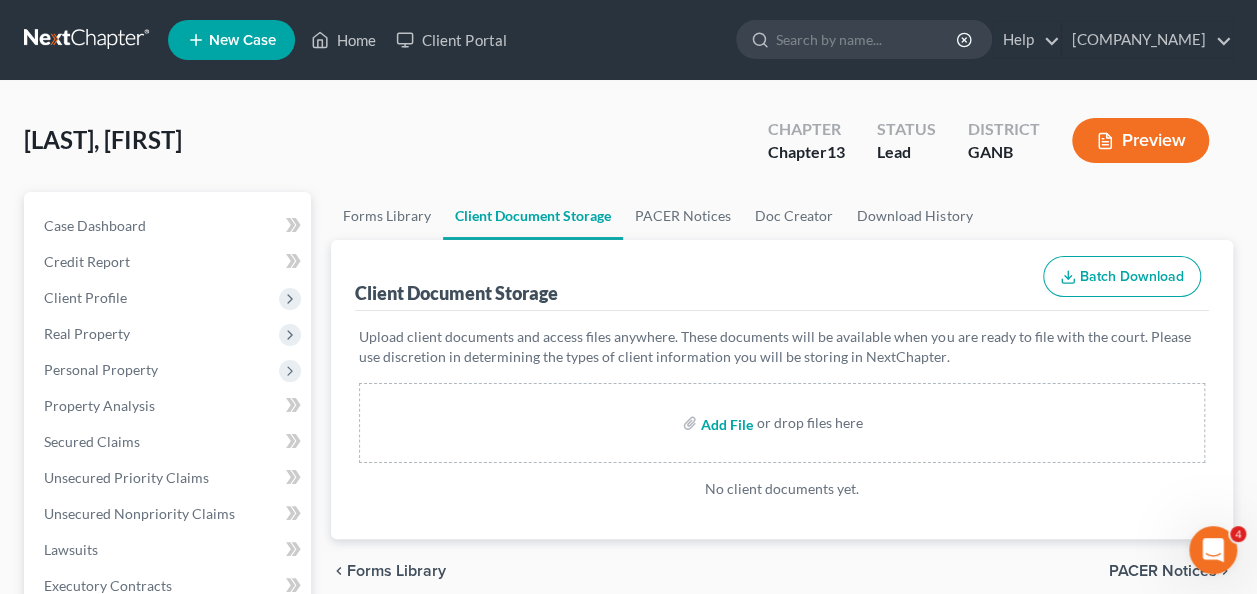 click at bounding box center [725, 423] 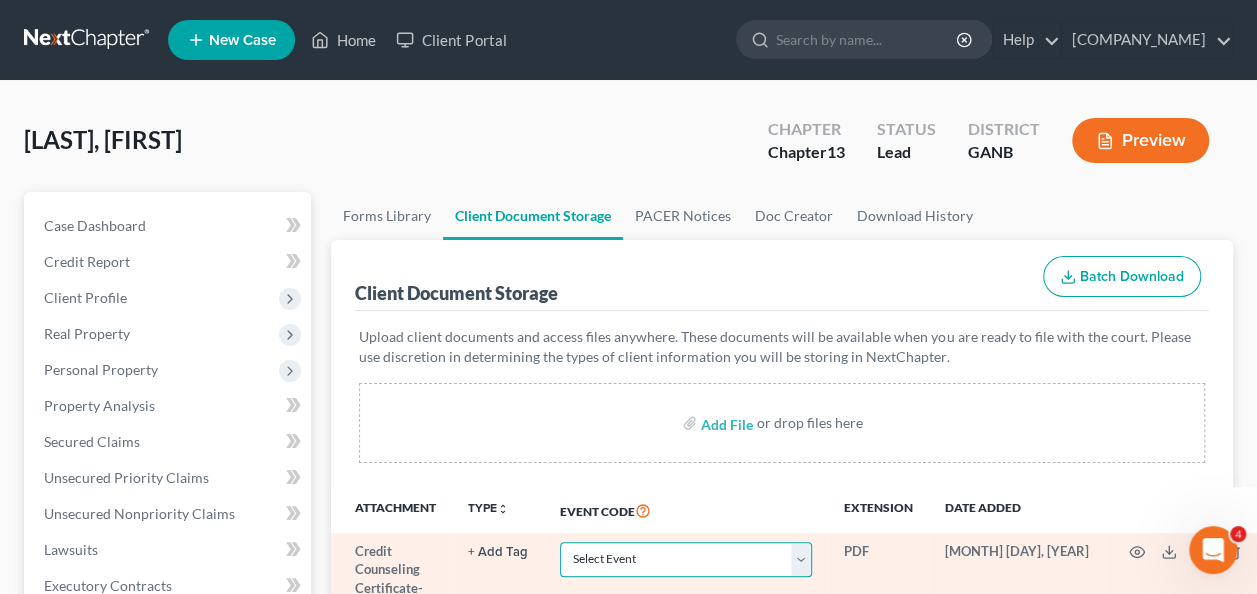 click on "Select Event 01 - Chapter 13 Plan - Initial Plan 02-Application to Pay Filing Fee in Installments Application for Waiver of Chapter 7 Filing Fee (103B) Certification of Financial Management Course for Debtor Corporate Ownership Statement Credit Counseling Service Certificate Exhibits Federal Tax Return Operating Report P-Amended List of Creditors (FEE) P-Amendment to Schedules D, E, F and/or E/F (FEE) P-Amendment to Voluntary Petition P-Attorney Disclosure Statement P-Chapter 11 Statement of Monthly Income (Form 122B) P-Chapter 13 Monthly Income Statement/Calculation of Disposable Income Document(s) - (122C-1/122C-2) P-Chapter 7 Statement of Monthly Income/Means Test Document(s) - (Forms 122A-1, 122A-1Supp, 122A-2) P-Corporate Resolution P-Declaration of Debtor P-Equity Security Holders P-Initial Statement About an Eviction Judgment Against You--Form 101A P-Schedule A/B P-Schedule C P-Schedule D P-Schedule E/F P-Schedule G P-Schedule H P-Schedule I P-Schedule J P-Statement of Financial Affairs Payment Advices" at bounding box center [685, 559] 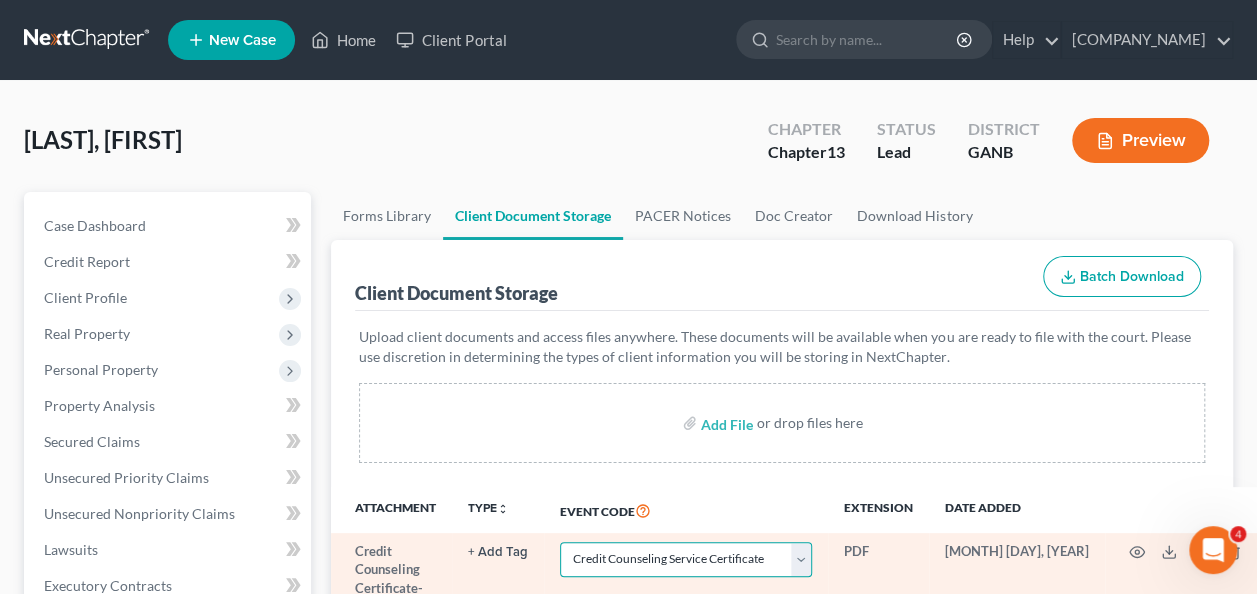 click on "Select Event 01 - Chapter 13 Plan - Initial Plan 02-Application to Pay Filing Fee in Installments Application for Waiver of Chapter 7 Filing Fee (103B) Certification of Financial Management Course for Debtor Corporate Ownership Statement Credit Counseling Service Certificate Exhibits Federal Tax Return Operating Report P-Amended List of Creditors (FEE) P-Amendment to Schedules D, E, F and/or E/F (FEE) P-Amendment to Voluntary Petition P-Attorney Disclosure Statement P-Chapter 11 Statement of Monthly Income (Form 122B) P-Chapter 13 Monthly Income Statement/Calculation of Disposable Income Document(s) - (122C-1/122C-2) P-Chapter 7 Statement of Monthly Income/Means Test Document(s) - (Forms 122A-1, 122A-1Supp, 122A-2) P-Corporate Resolution P-Declaration of Debtor P-Equity Security Holders P-Initial Statement About an Eviction Judgment Against You--Form 101A P-Schedule A/B P-Schedule C P-Schedule D P-Schedule E/F P-Schedule G P-Schedule H P-Schedule I P-Schedule J P-Statement of Financial Affairs Payment Advices" at bounding box center [685, 559] 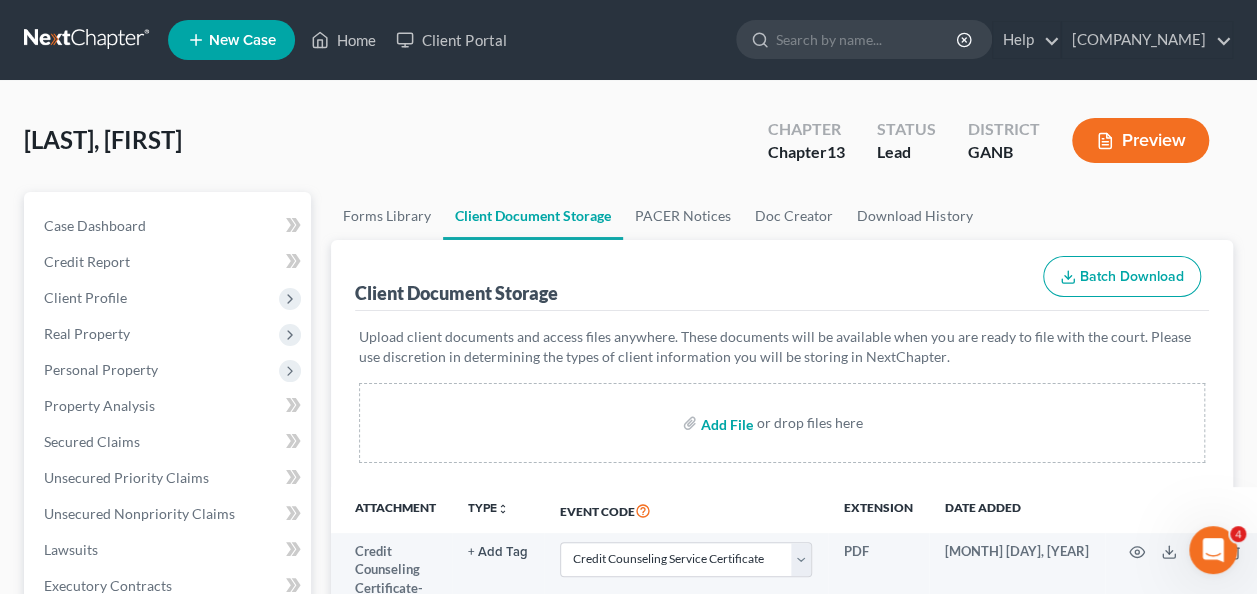 click at bounding box center (725, 423) 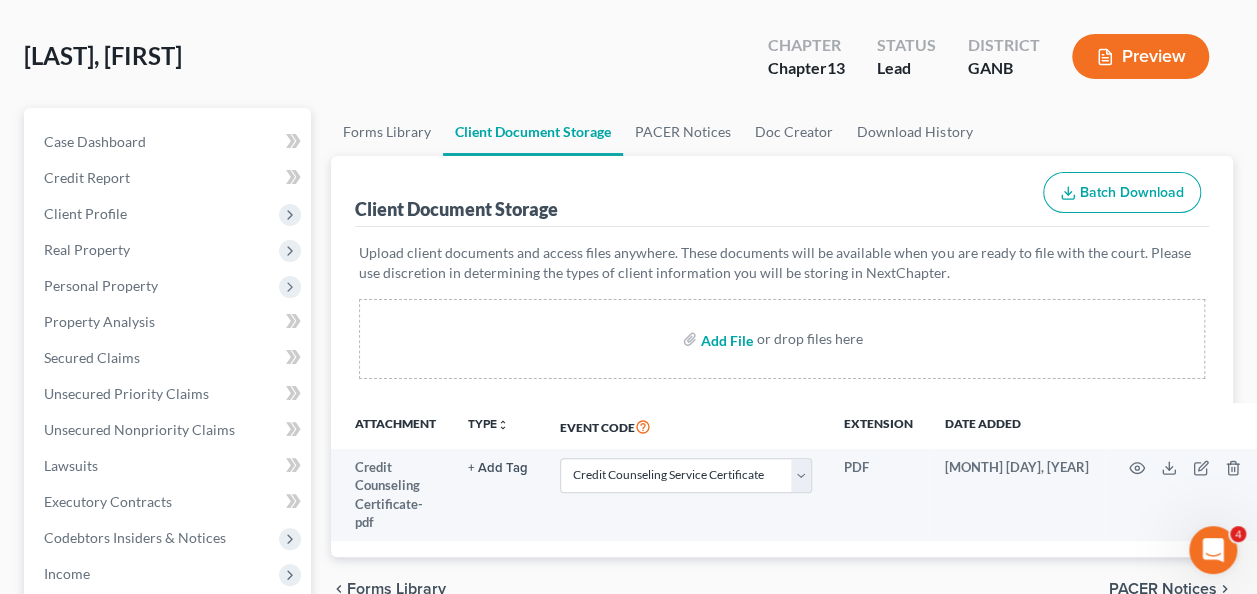 scroll, scrollTop: 200, scrollLeft: 0, axis: vertical 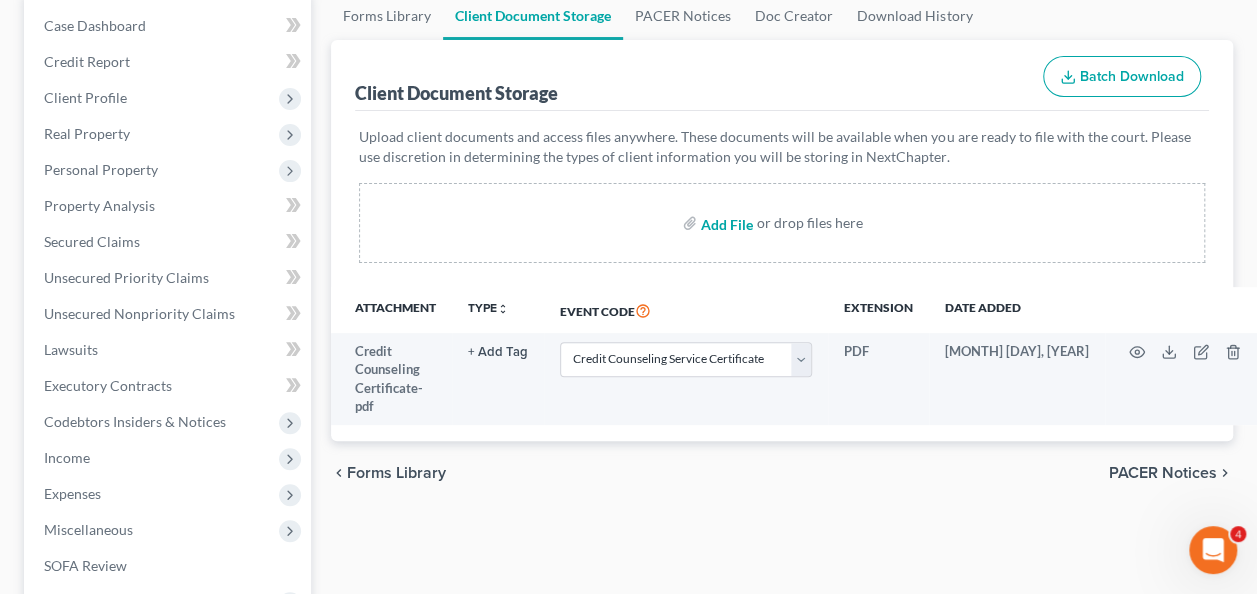 click at bounding box center [725, 223] 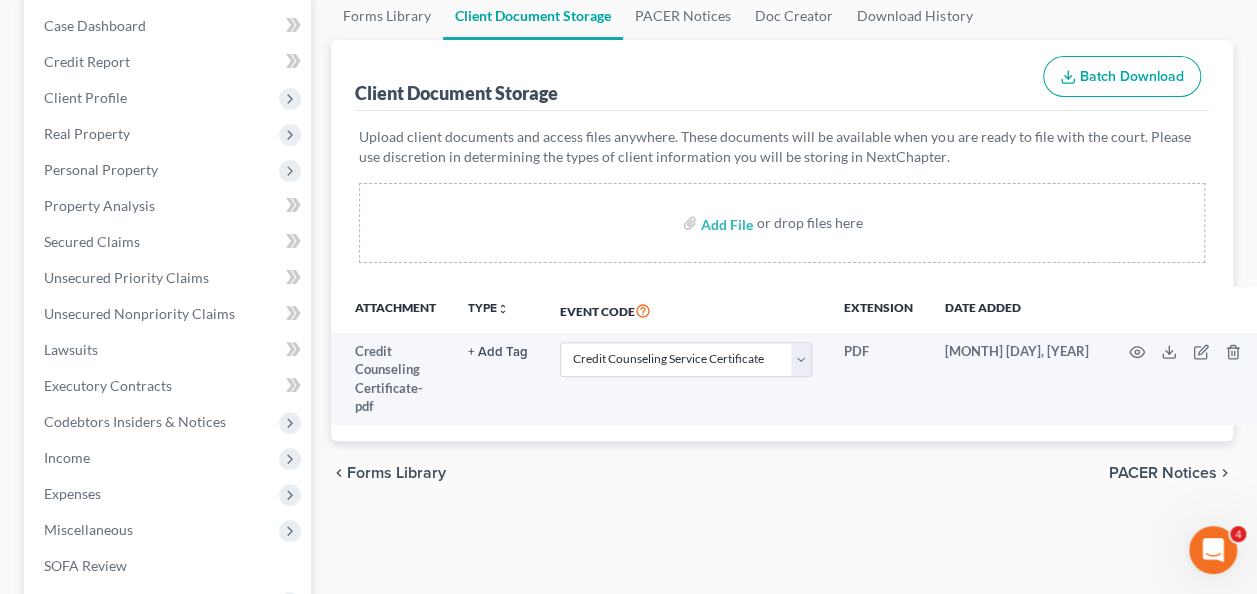 select on "5" 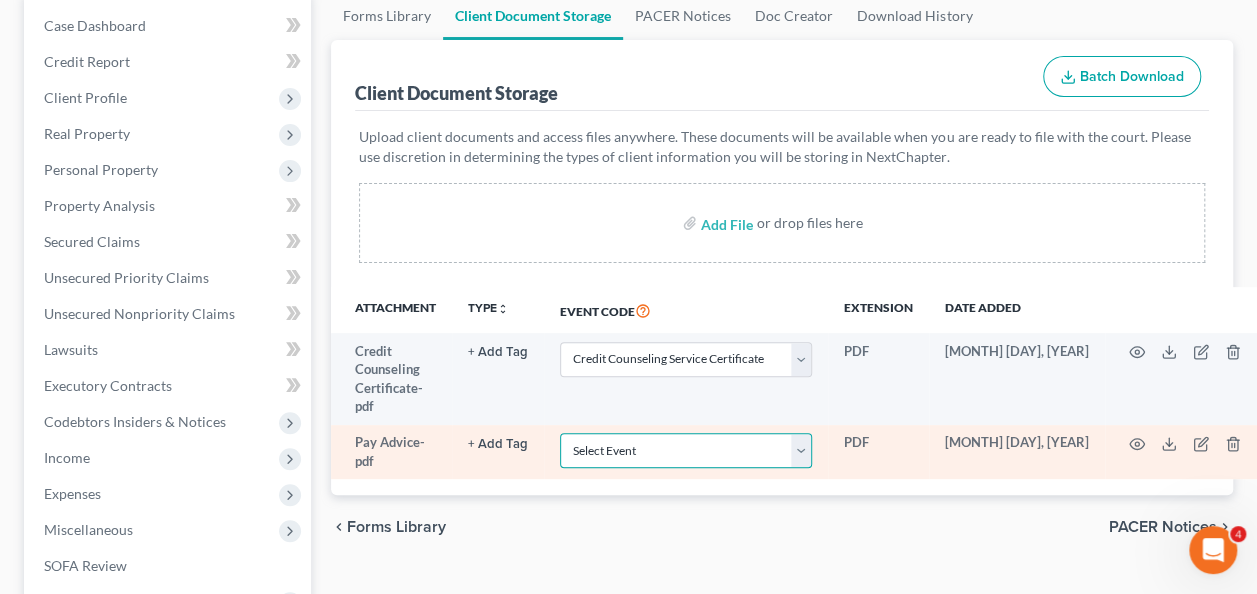 click on "Select Event 01 - Chapter 13 Plan - Initial Plan 02-Application to Pay Filing Fee in Installments Application for Waiver of Chapter 7 Filing Fee (103B) Certification of Financial Management Course for Debtor Corporate Ownership Statement Credit Counseling Service Certificate Exhibits Federal Tax Return Operating Report P-Amended List of Creditors (FEE) P-Amendment to Schedules D, E, F and/or E/F (FEE) P-Amendment to Voluntary Petition P-Attorney Disclosure Statement P-Chapter 11 Statement of Monthly Income (Form 122B) P-Chapter 13 Monthly Income Statement/Calculation of Disposable Income Document(s) - (122C-1/122C-2) P-Chapter 7 Statement of Monthly Income/Means Test Document(s) - (Forms 122A-1, 122A-1Supp, 122A-2) P-Corporate Resolution P-Declaration of Debtor P-Equity Security Holders P-Initial Statement About an Eviction Judgment Against You--Form 101A P-Schedule A/B P-Schedule C P-Schedule D P-Schedule E/F P-Schedule G P-Schedule H P-Schedule I P-Schedule J P-Statement of Financial Affairs Payment Advices" at bounding box center [685, 450] 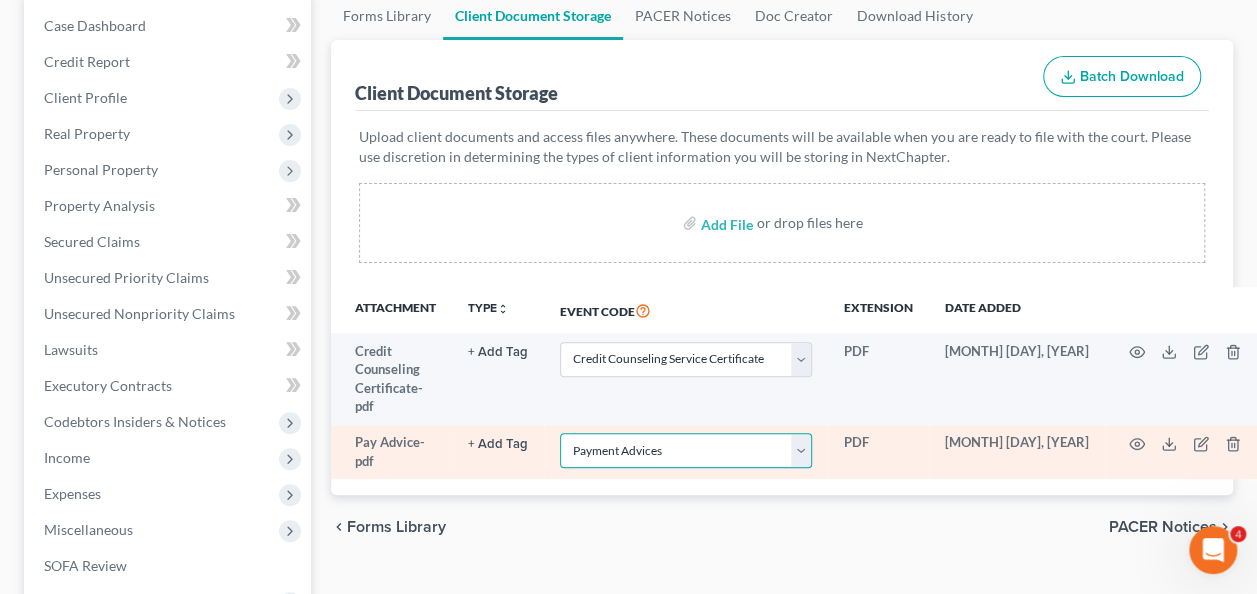 click on "Select Event 01 - Chapter 13 Plan - Initial Plan 02-Application to Pay Filing Fee in Installments Application for Waiver of Chapter 7 Filing Fee (103B) Certification of Financial Management Course for Debtor Corporate Ownership Statement Credit Counseling Service Certificate Exhibits Federal Tax Return Operating Report P-Amended List of Creditors (FEE) P-Amendment to Schedules D, E, F and/or E/F (FEE) P-Amendment to Voluntary Petition P-Attorney Disclosure Statement P-Chapter 11 Statement of Monthly Income (Form 122B) P-Chapter 13 Monthly Income Statement/Calculation of Disposable Income Document(s) - (122C-1/122C-2) P-Chapter 7 Statement of Monthly Income/Means Test Document(s) - (Forms 122A-1, 122A-1Supp, 122A-2) P-Corporate Resolution P-Declaration of Debtor P-Equity Security Holders P-Initial Statement About an Eviction Judgment Against You--Form 101A P-Schedule A/B P-Schedule C P-Schedule D P-Schedule E/F P-Schedule G P-Schedule H P-Schedule I P-Schedule J P-Statement of Financial Affairs Payment Advices" at bounding box center (685, 450) 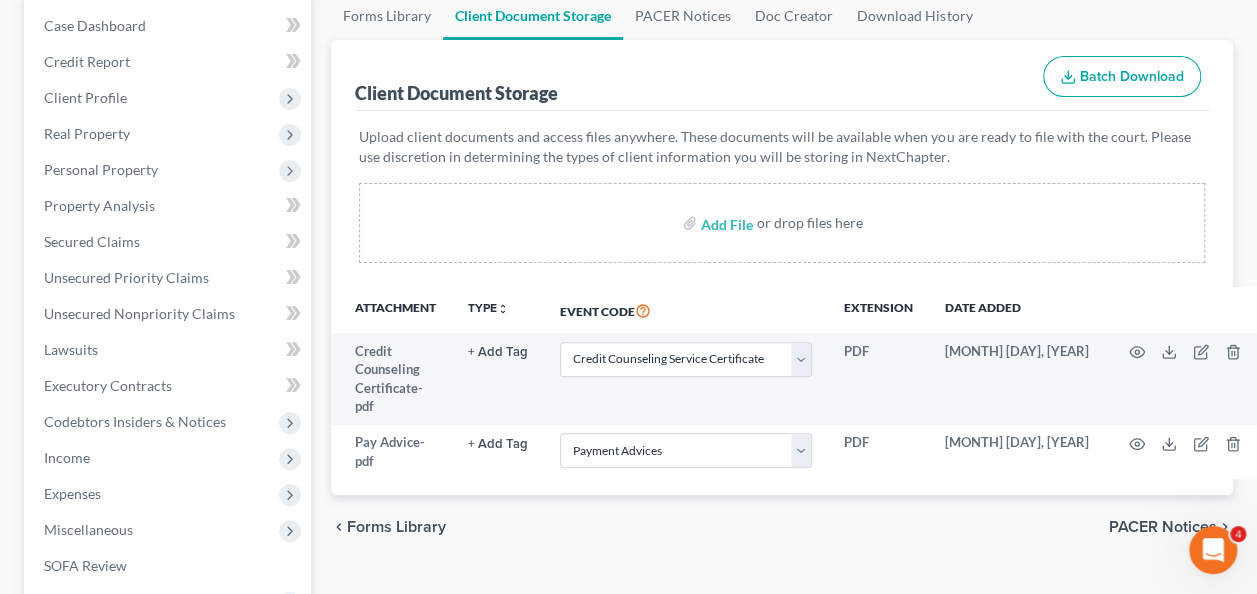 click on "chevron_left
Forms Library
PACER Notices
chevron_right" at bounding box center [782, 527] 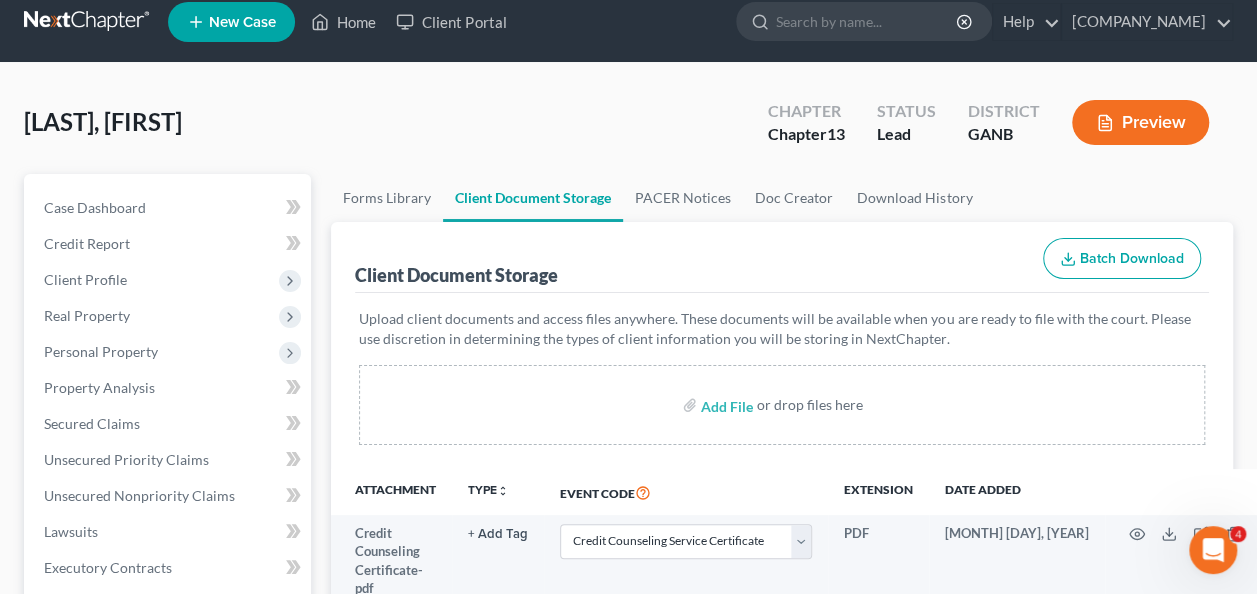 scroll, scrollTop: 0, scrollLeft: 0, axis: both 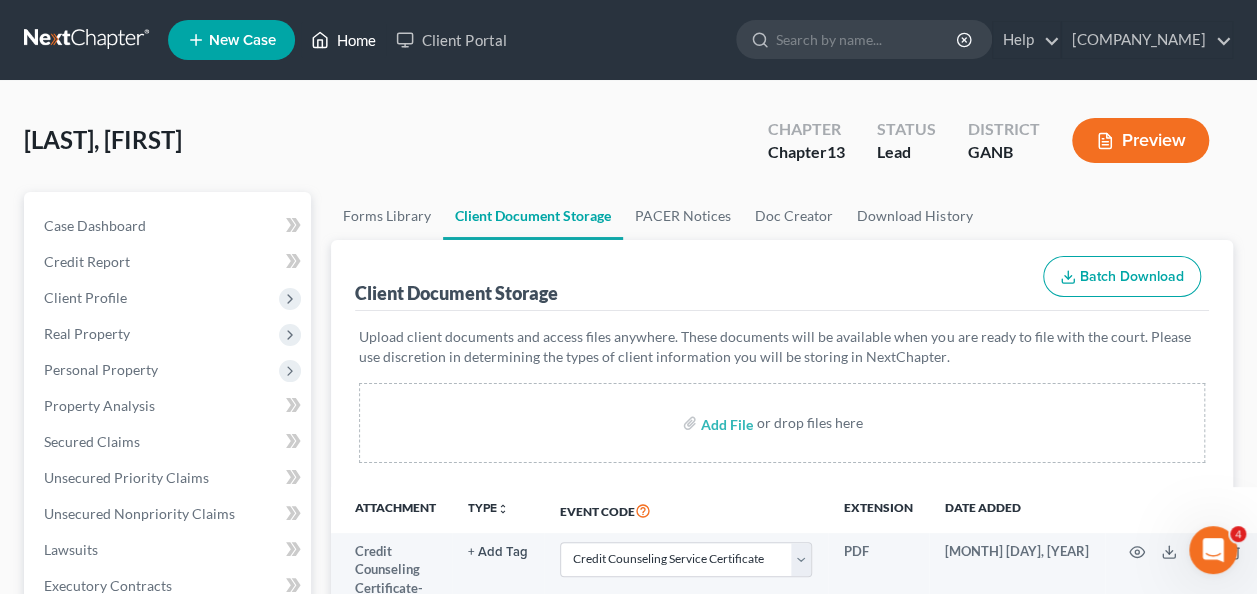 click on "Home" at bounding box center [343, 40] 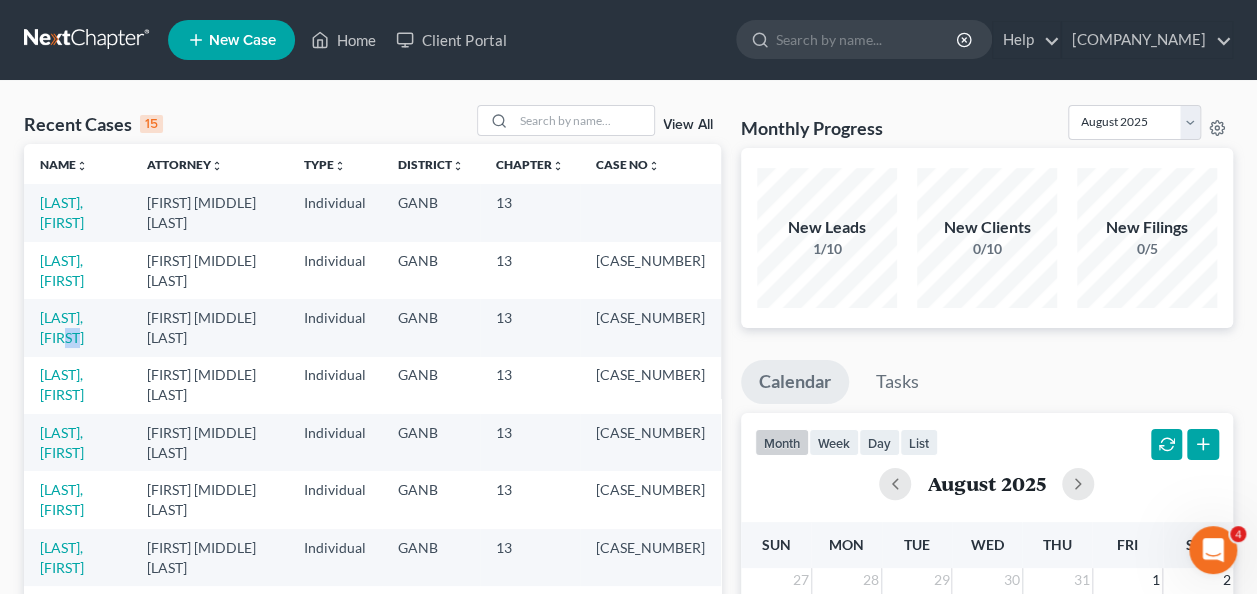 click on "[LAST], [FIRST]" at bounding box center (77, 327) 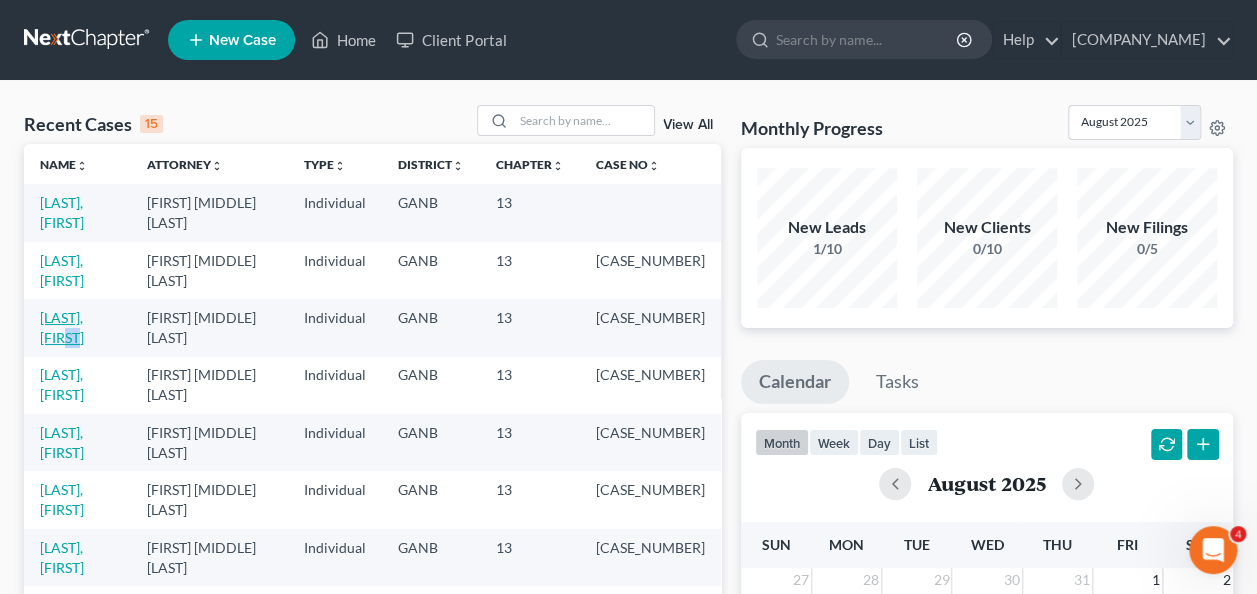 click on "[LAST], [FIRST]" at bounding box center [62, 327] 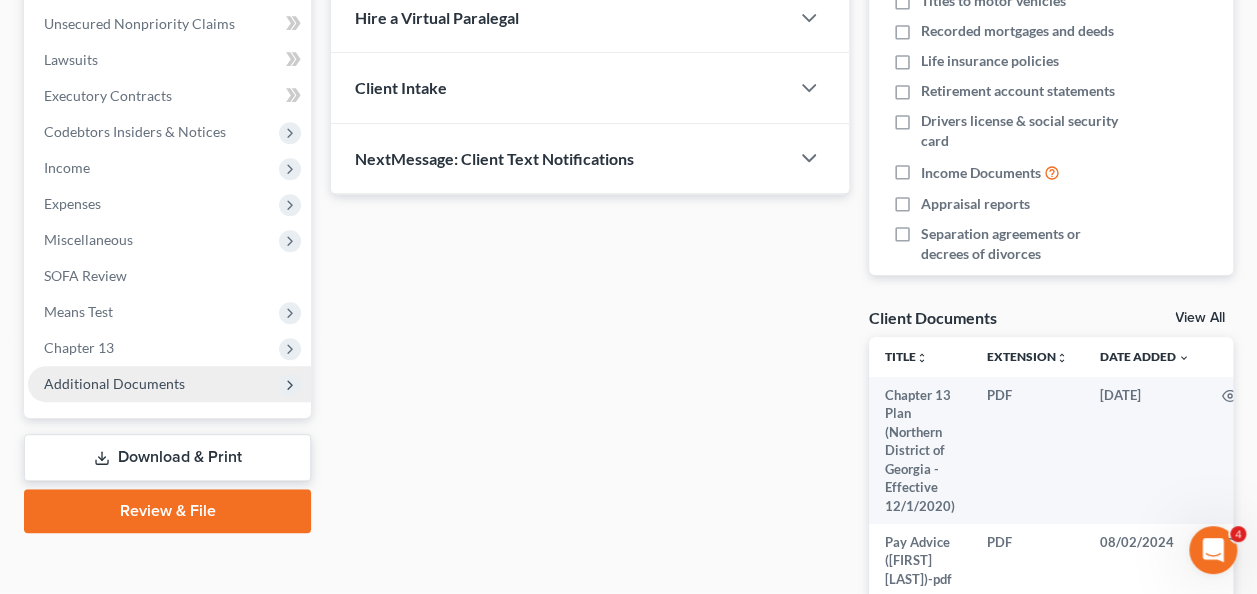 scroll, scrollTop: 600, scrollLeft: 0, axis: vertical 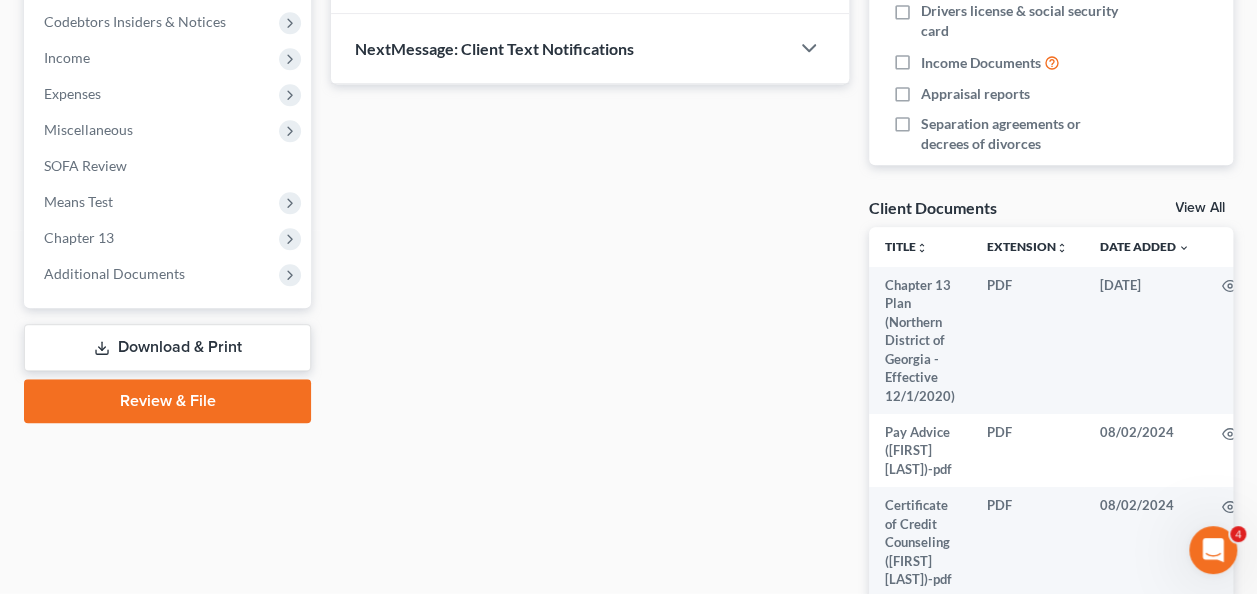 click on "Download & Print" at bounding box center [167, 347] 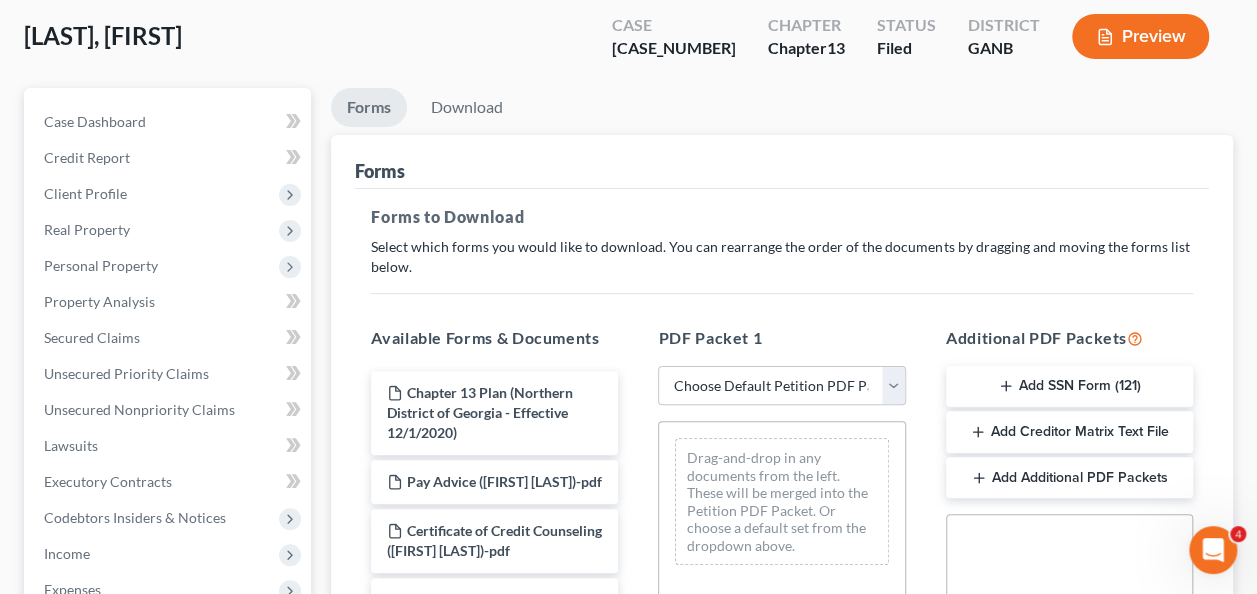 scroll, scrollTop: 300, scrollLeft: 0, axis: vertical 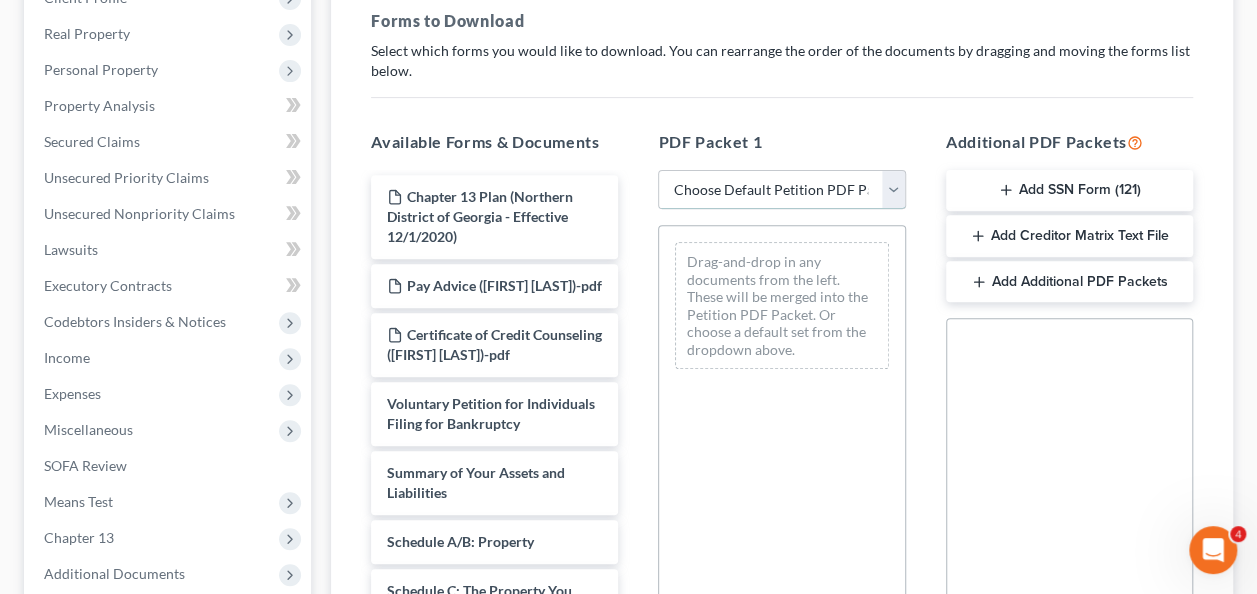 click on "Choose Default Petition PDF Packet Complete Bankruptcy Petition (all forms and schedules) Emergency Filing Forms (Petition and Creditor List Only) Amended Forms Signature Pages Only Supplemental Post Petition (Sch. I & J) Supplemental Post Petition (Sch. I) Supplemental Post Petition (Sch. J) Petition Voluntary Petition" at bounding box center (781, 190) 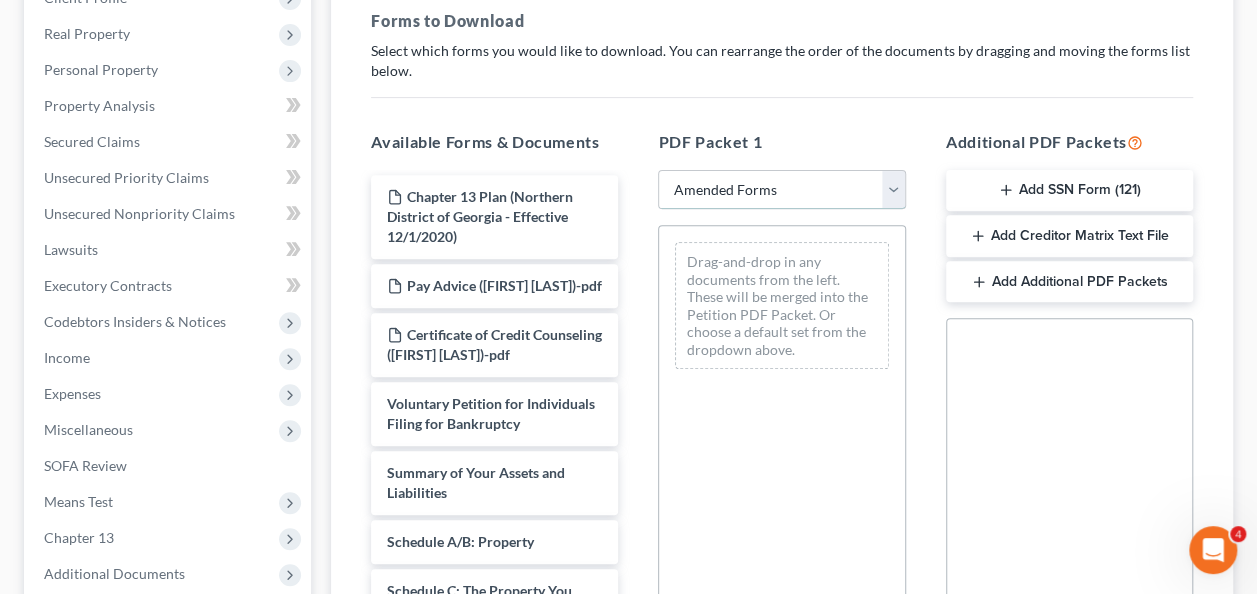 click on "Choose Default Petition PDF Packet Complete Bankruptcy Petition (all forms and schedules) Emergency Filing Forms (Petition and Creditor List Only) Amended Forms Signature Pages Only Supplemental Post Petition (Sch. I & J) Supplemental Post Petition (Sch. I) Supplemental Post Petition (Sch. J) Petition Voluntary Petition" at bounding box center [781, 190] 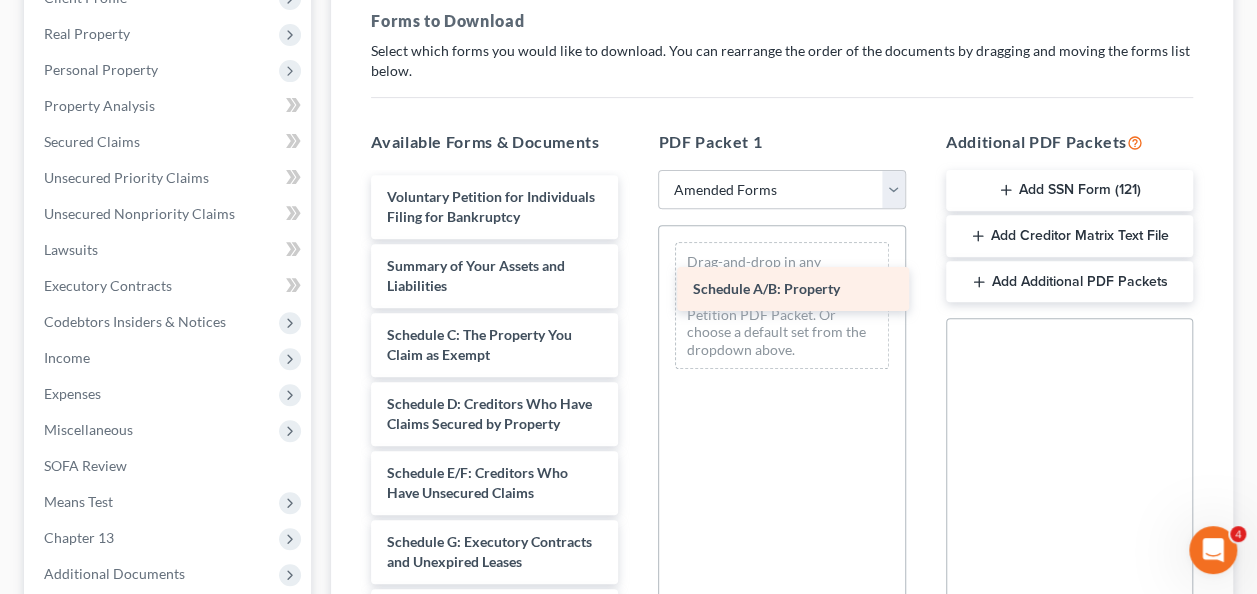 drag, startPoint x: 466, startPoint y: 346, endPoint x: 772, endPoint y: 282, distance: 312.6212 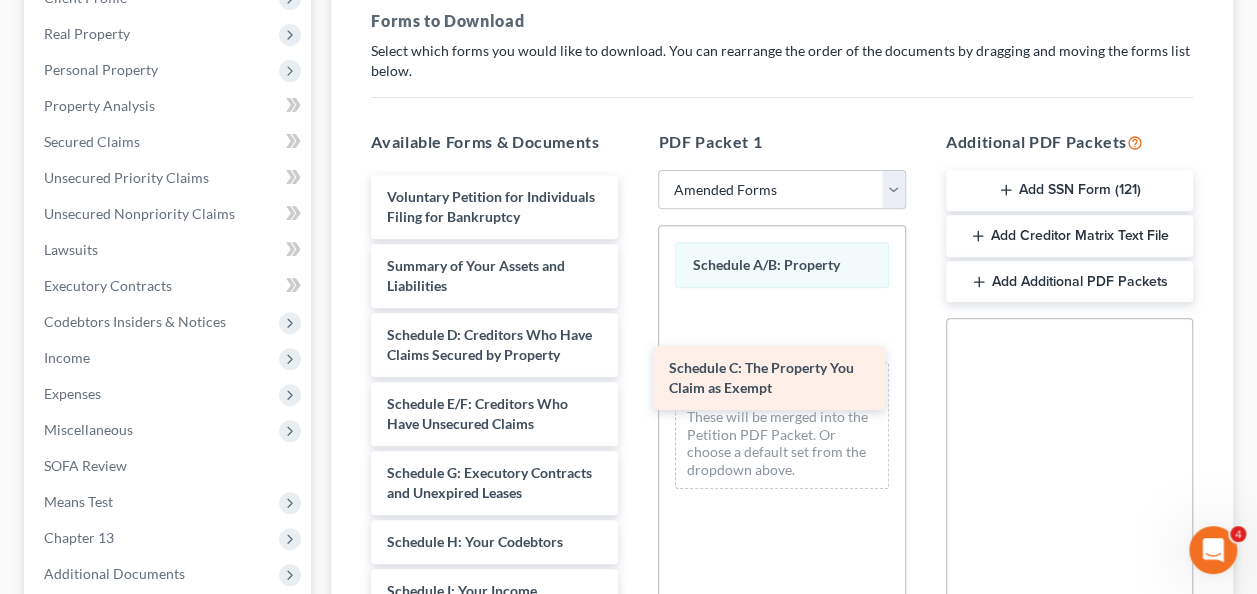 drag, startPoint x: 470, startPoint y: 360, endPoint x: 752, endPoint y: 375, distance: 282.39865 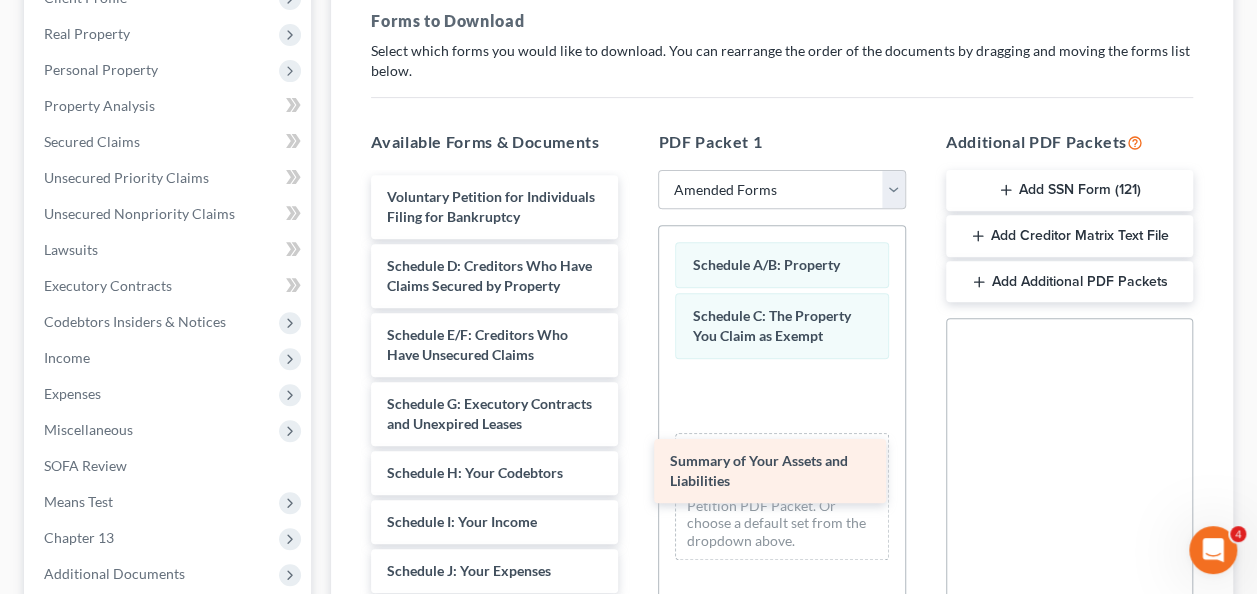 drag, startPoint x: 477, startPoint y: 290, endPoint x: 760, endPoint y: 467, distance: 333.79333 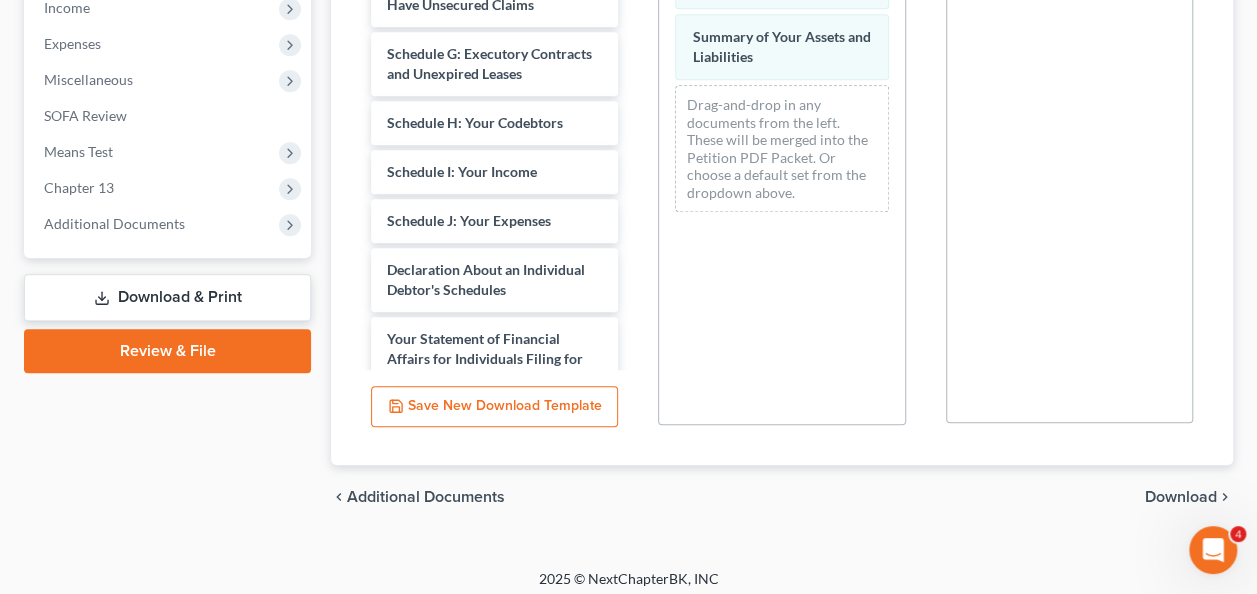 scroll, scrollTop: 659, scrollLeft: 0, axis: vertical 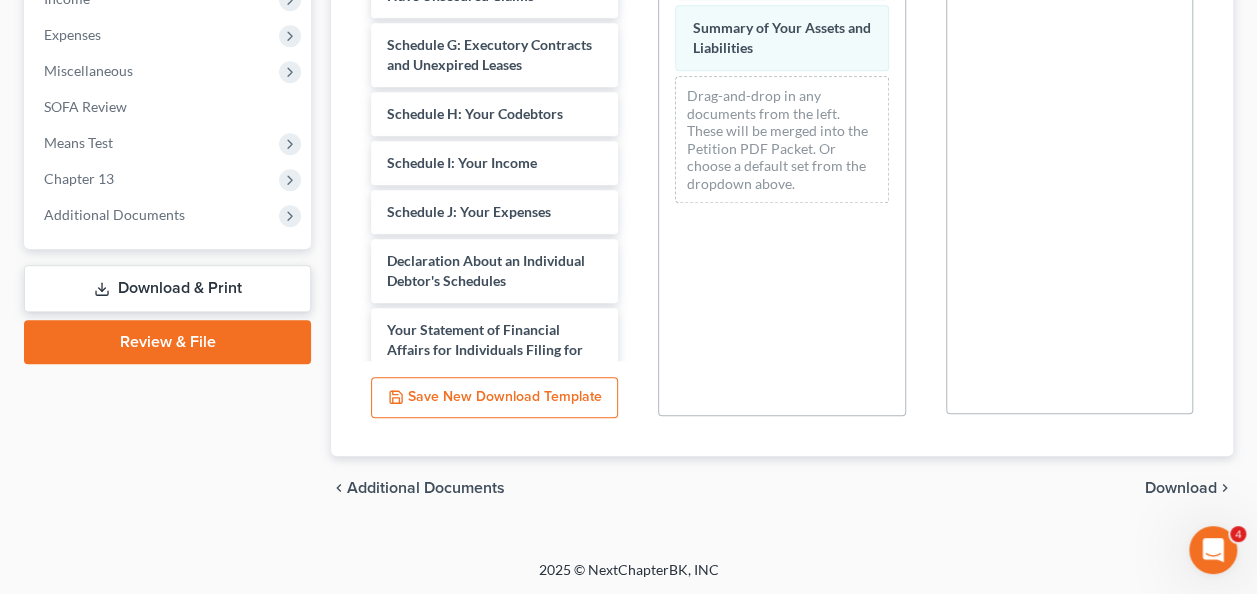 click on "Download" at bounding box center (1181, 488) 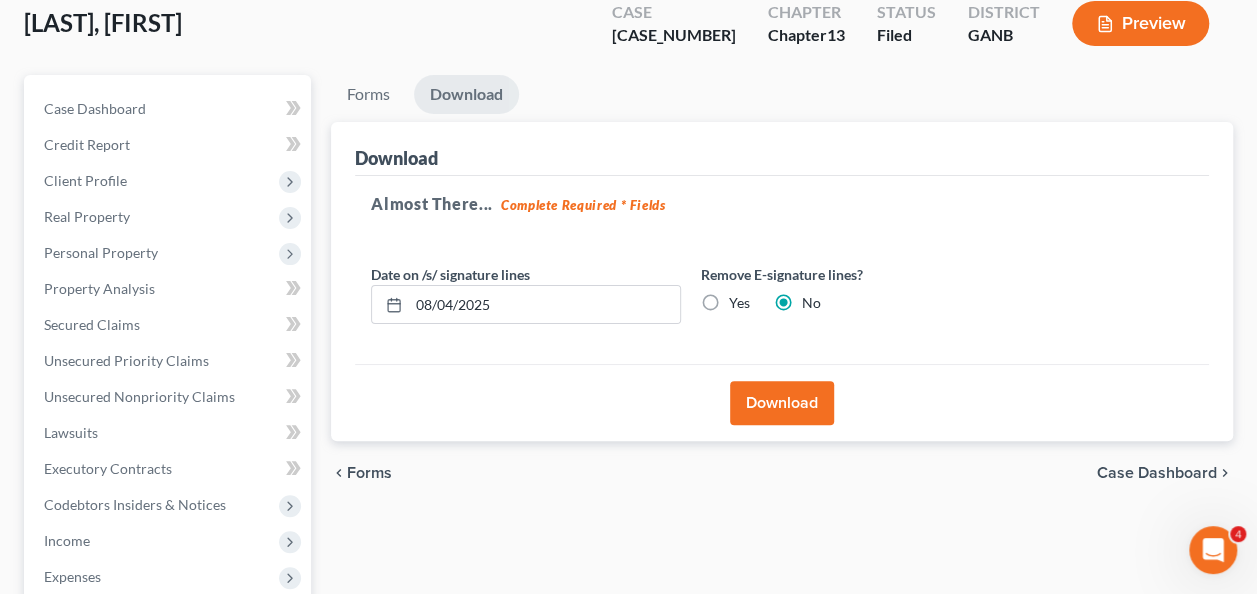 scroll, scrollTop: 102, scrollLeft: 0, axis: vertical 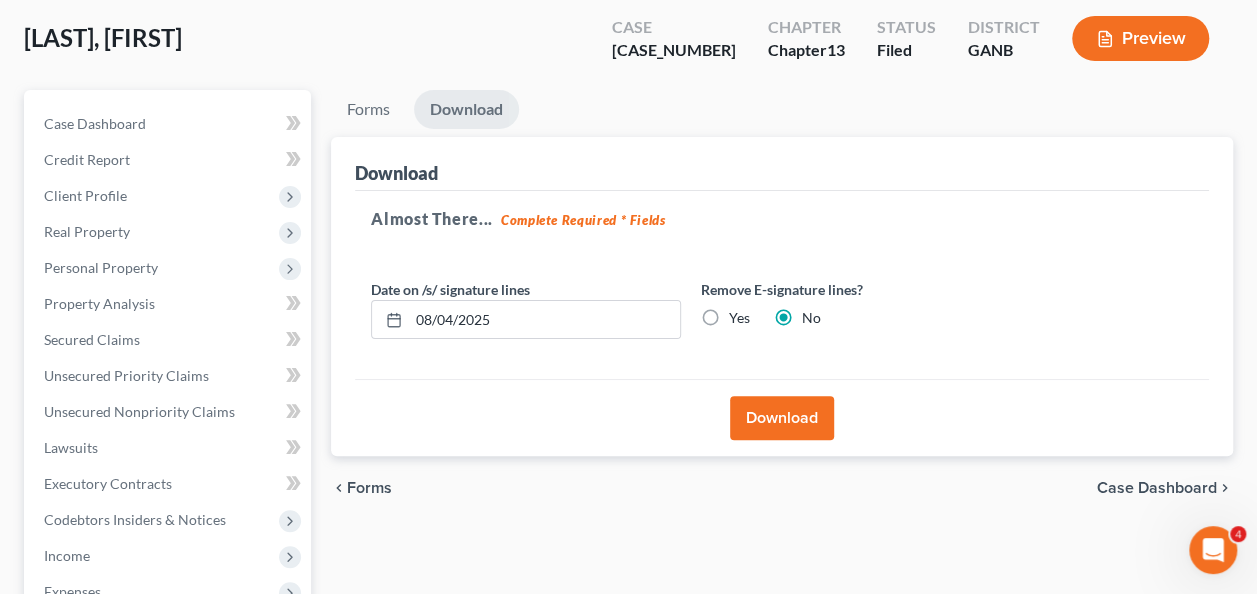click on "Download" at bounding box center (782, 418) 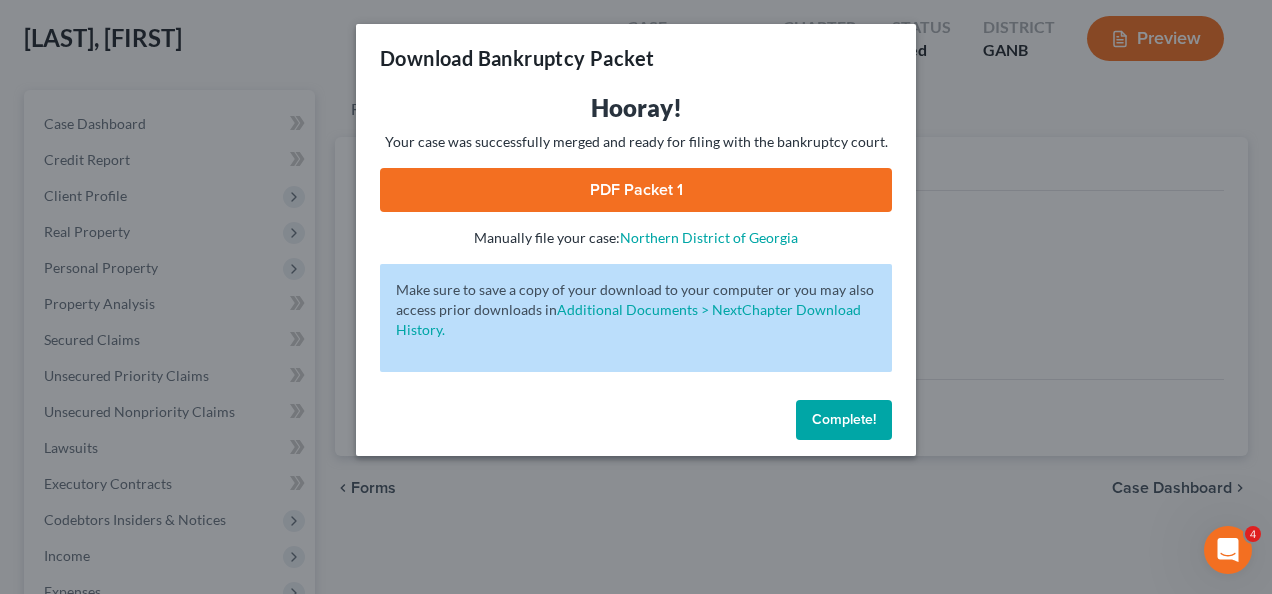 click on "PDF Packet 1" at bounding box center [636, 190] 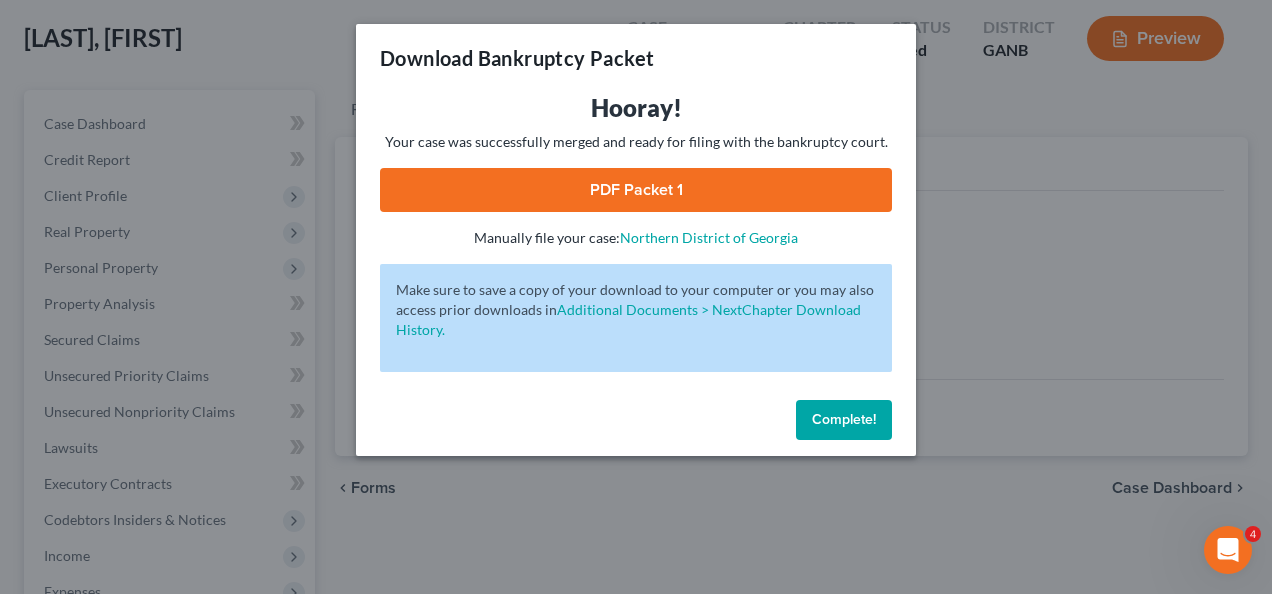 click on "PDF Packet 1" at bounding box center [636, 190] 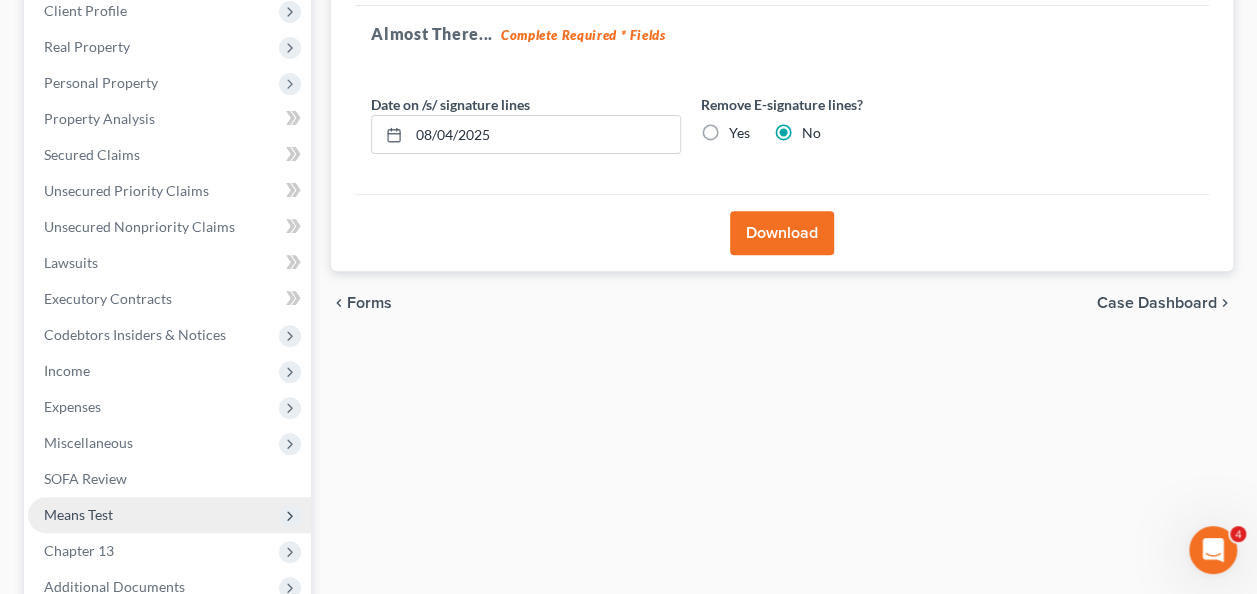 scroll, scrollTop: 500, scrollLeft: 0, axis: vertical 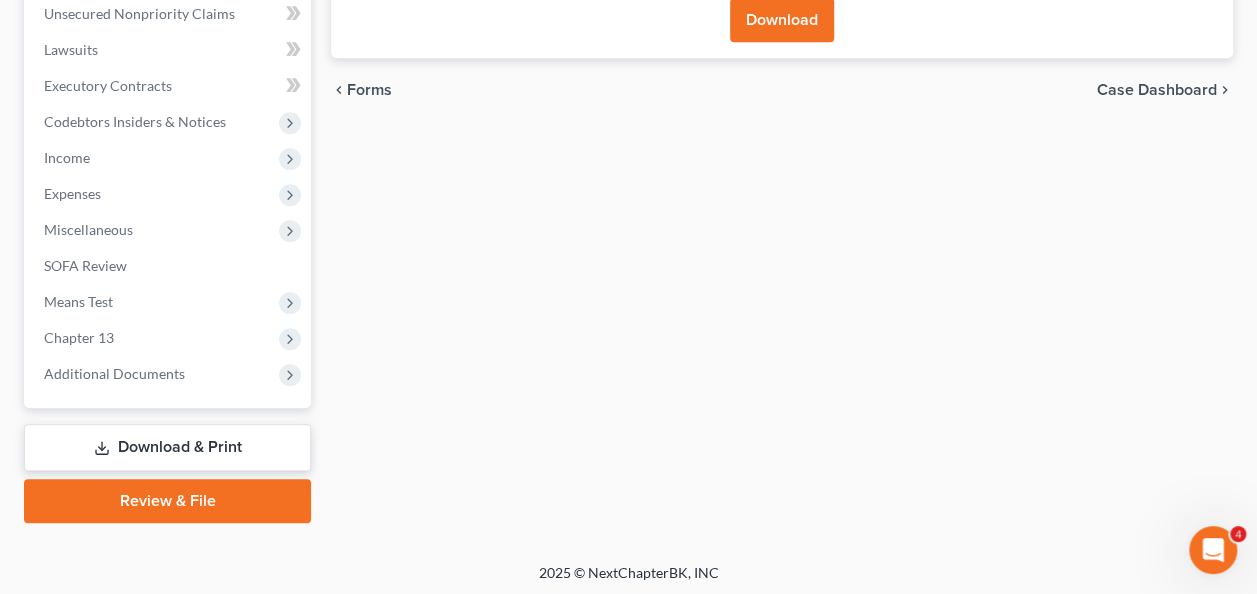 click on "Download & Print" at bounding box center [167, 447] 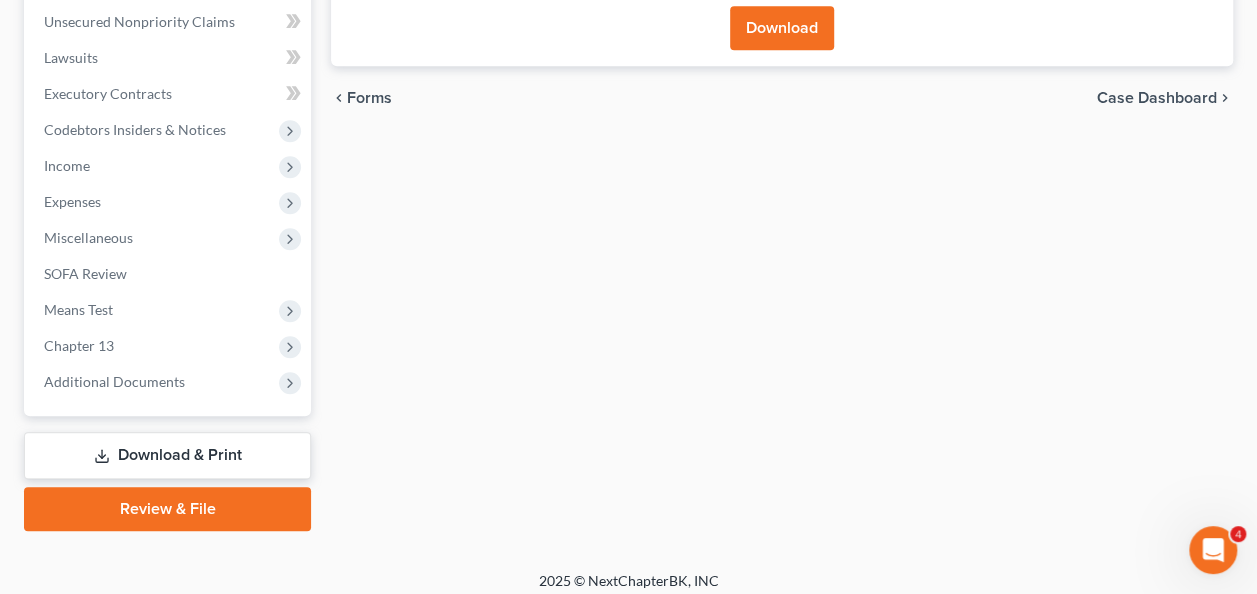 scroll, scrollTop: 100, scrollLeft: 0, axis: vertical 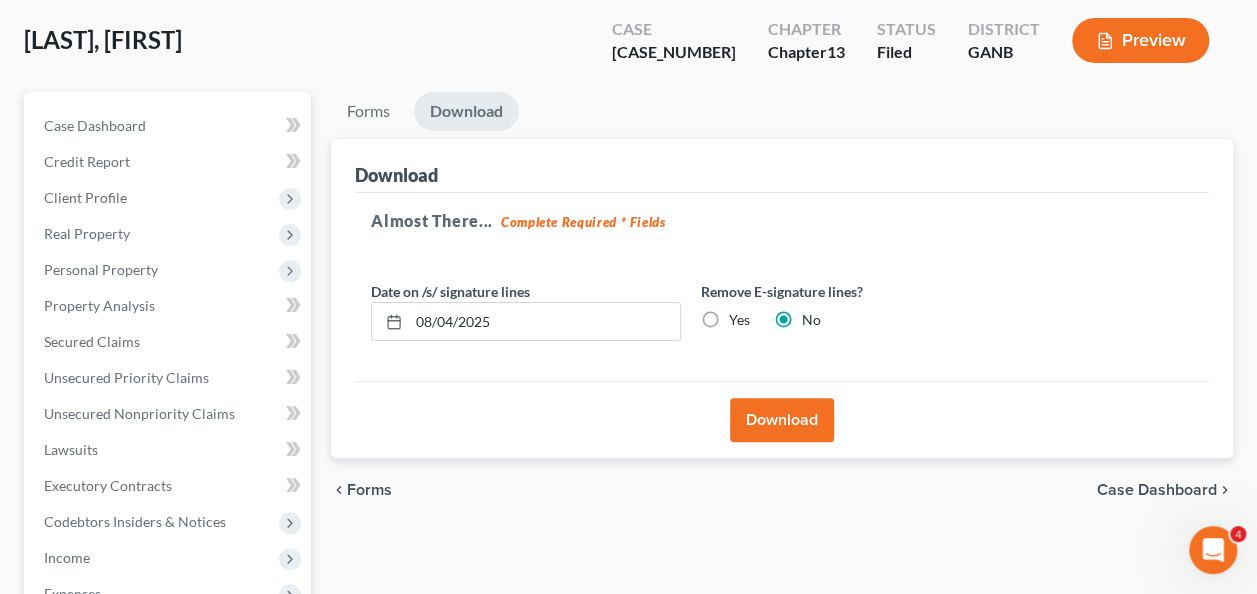 click on "Download" at bounding box center [782, 420] 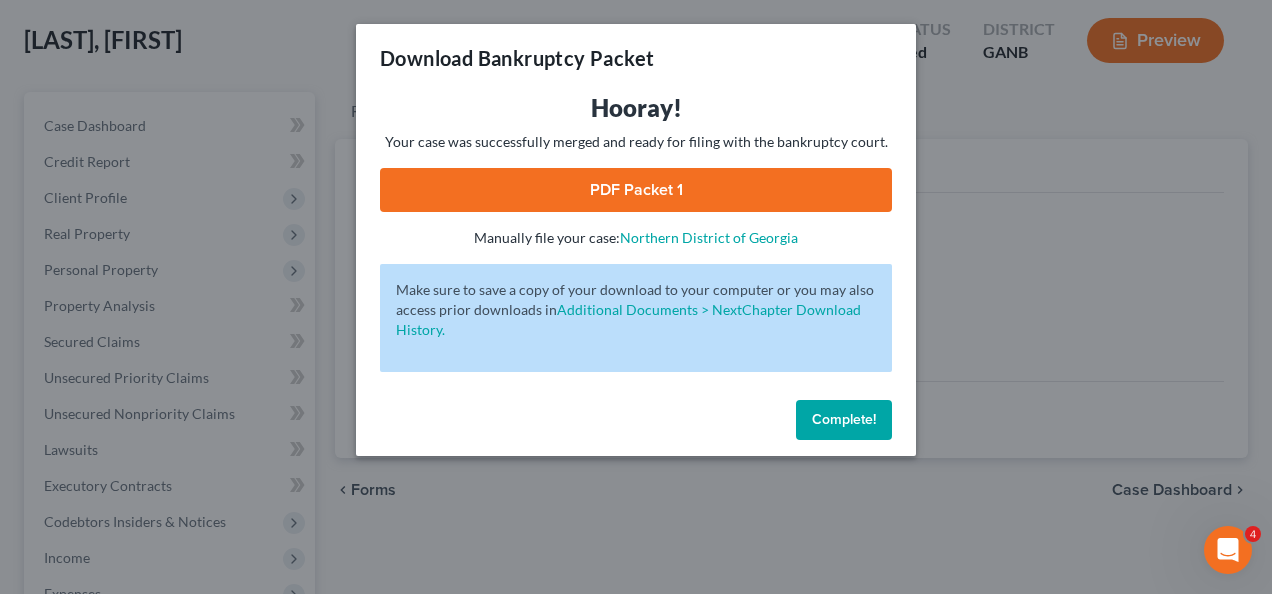 click on "PDF Packet 1" at bounding box center (636, 190) 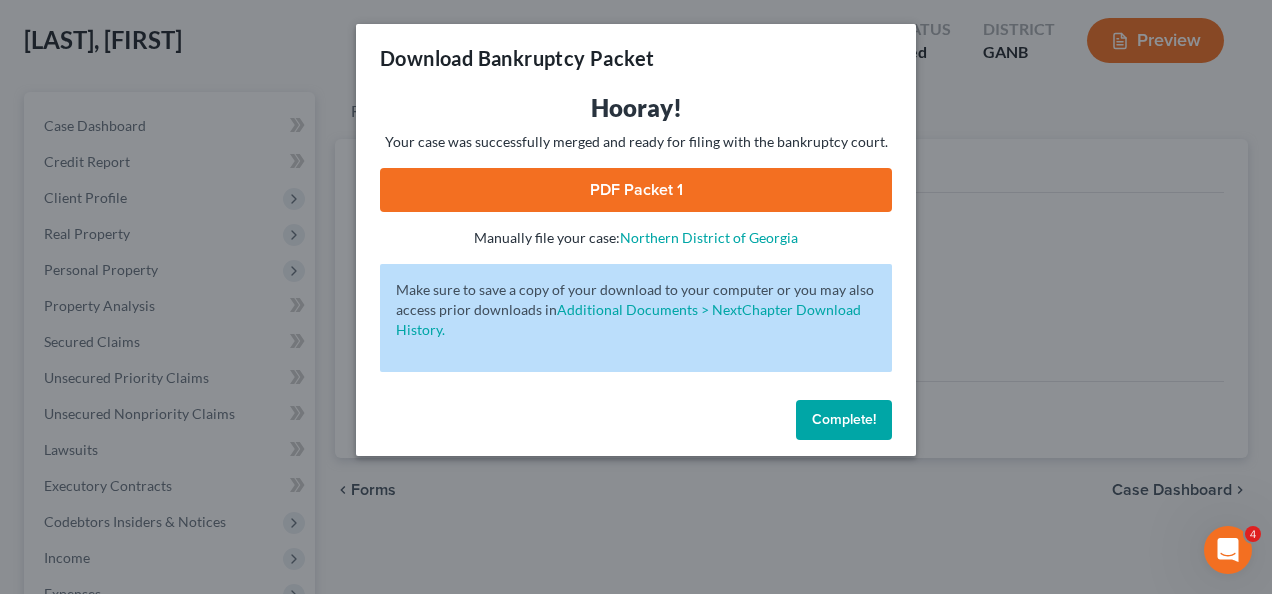 click on "Complete!" at bounding box center (844, 419) 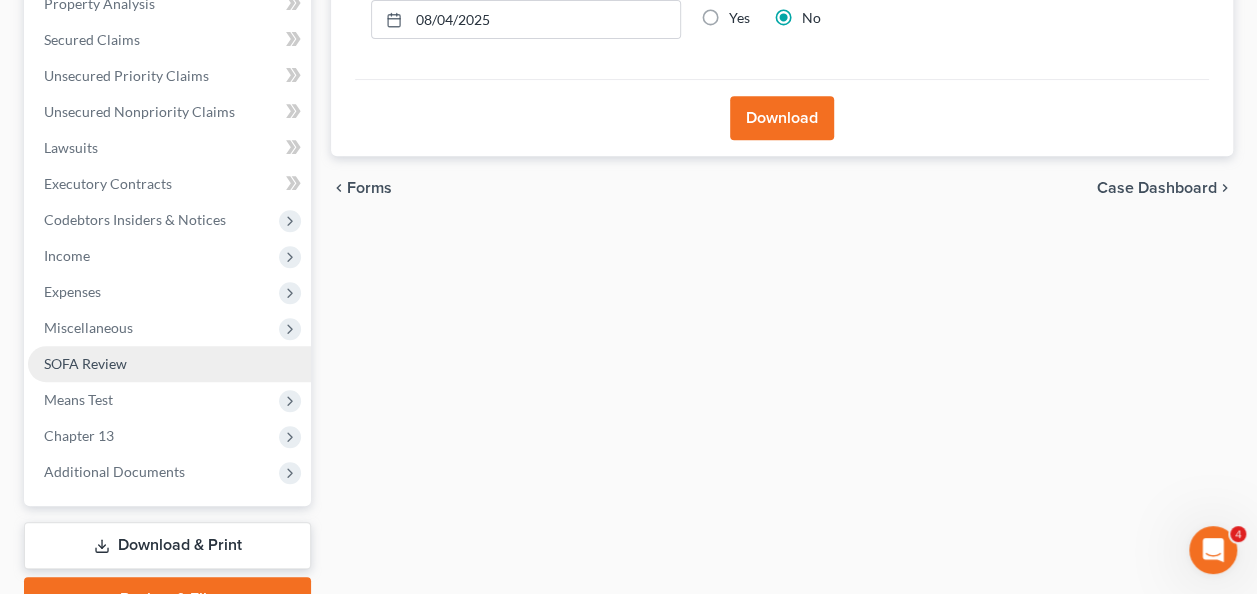 scroll, scrollTop: 402, scrollLeft: 0, axis: vertical 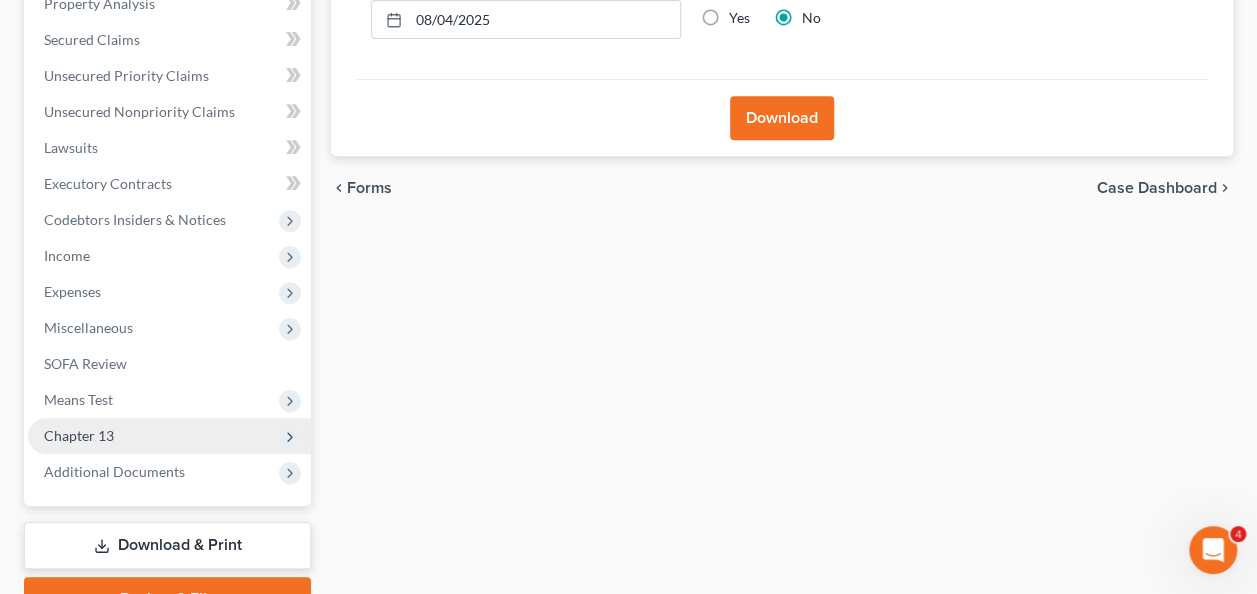 click on "Chapter 13" at bounding box center (79, 435) 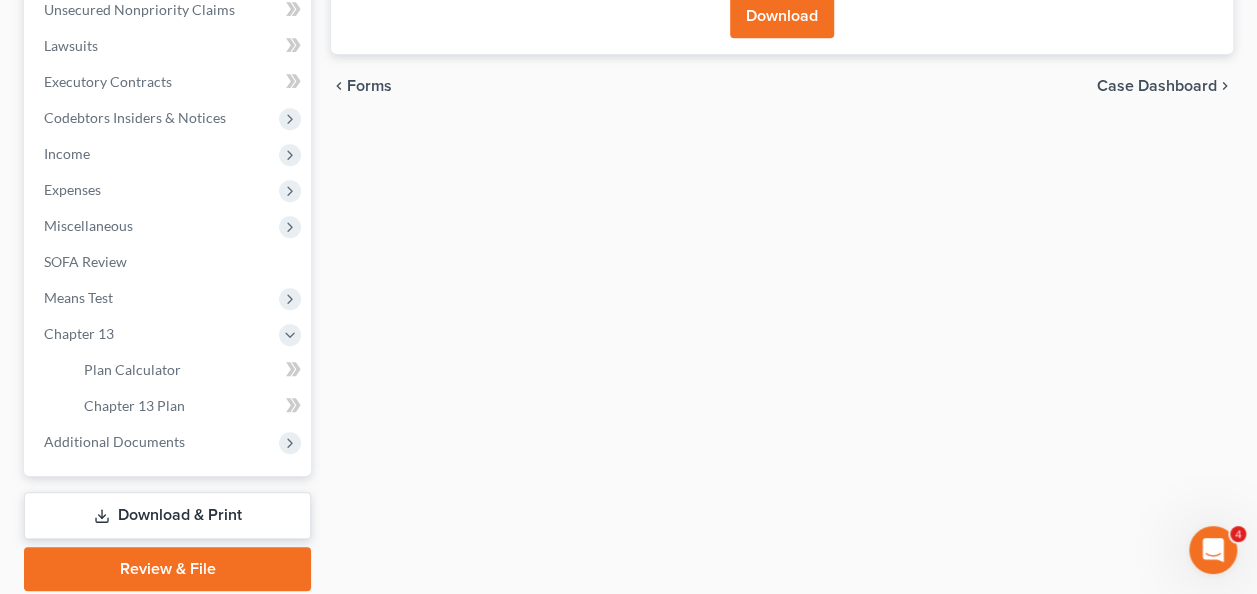 scroll, scrollTop: 574, scrollLeft: 0, axis: vertical 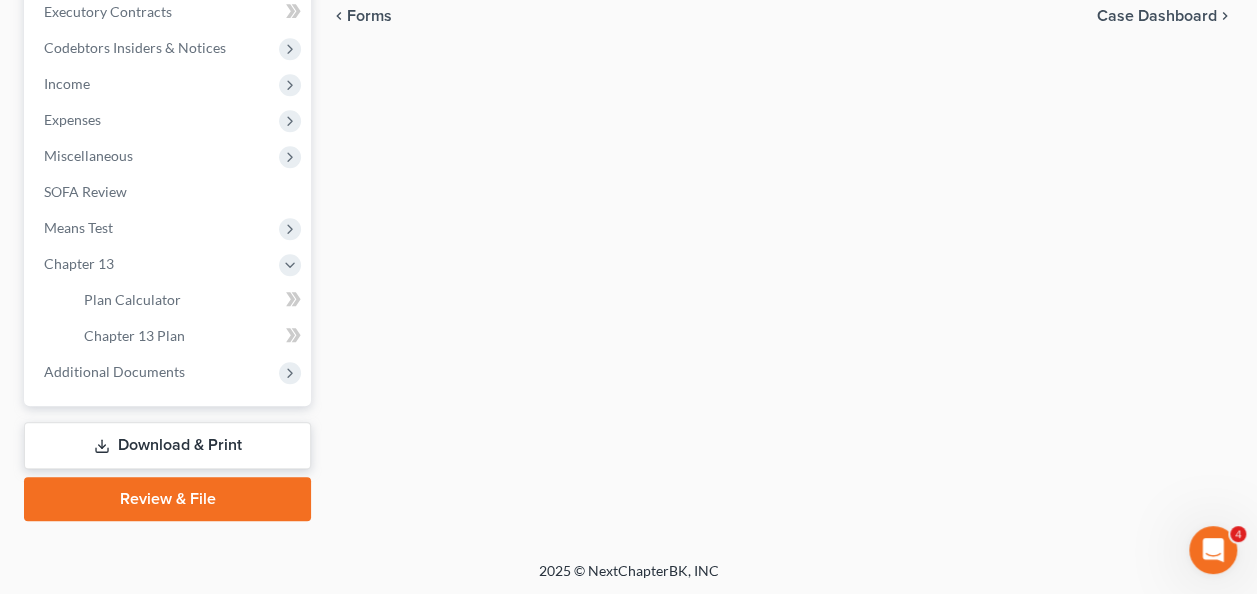 click on "Download & Print" at bounding box center [167, 445] 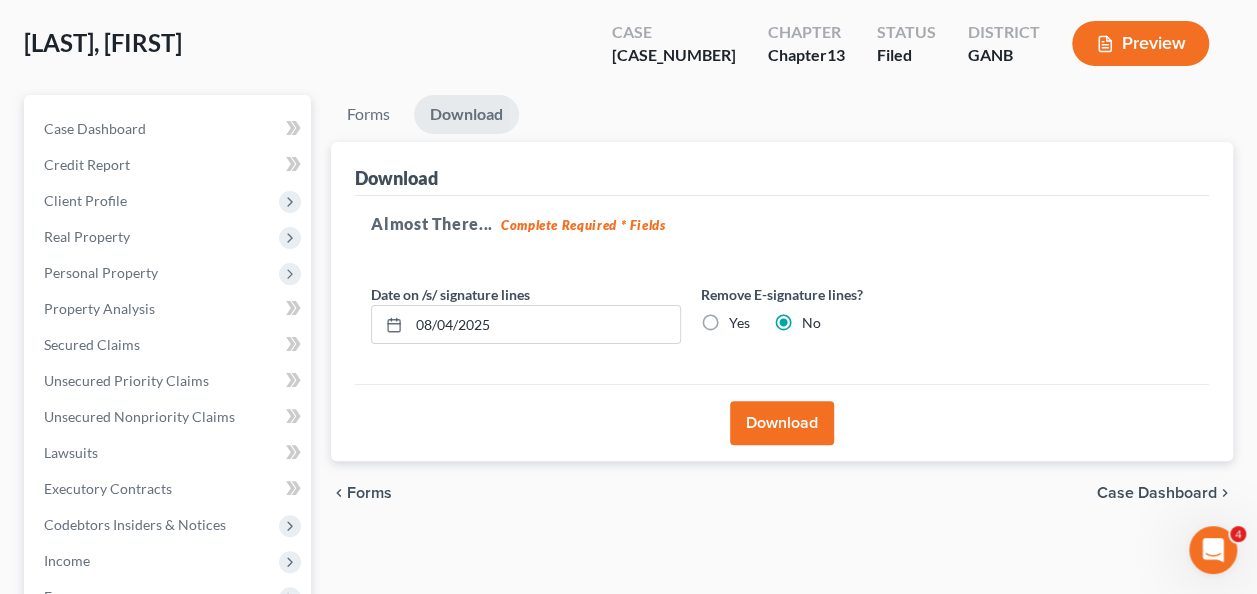 scroll, scrollTop: 0, scrollLeft: 0, axis: both 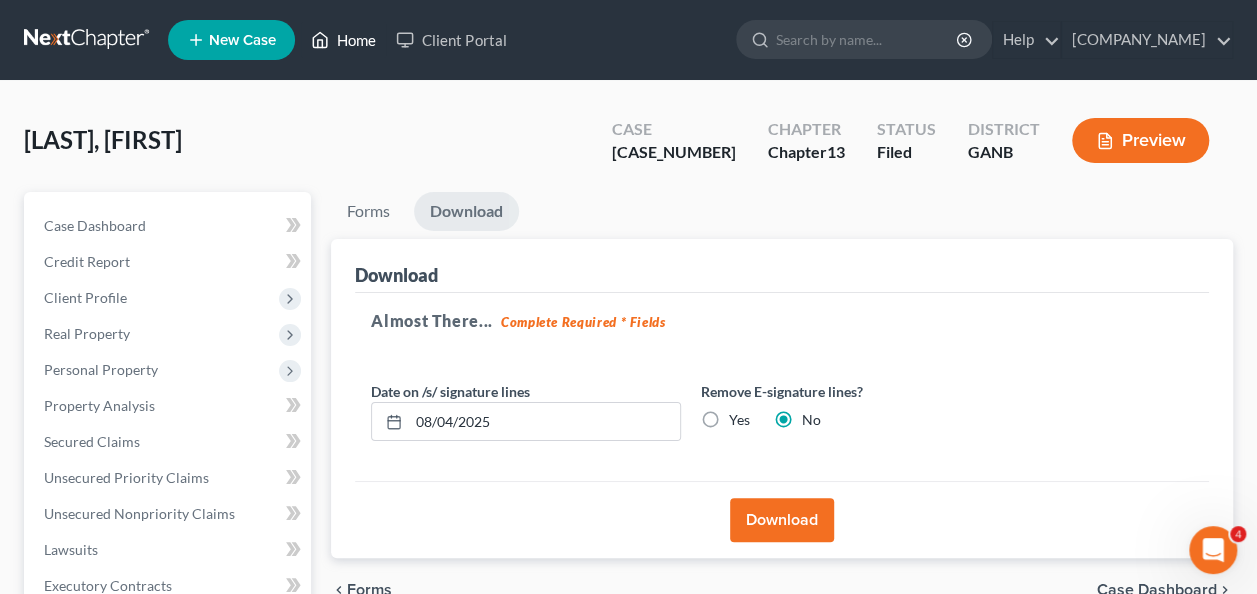 click on "Home" at bounding box center [343, 40] 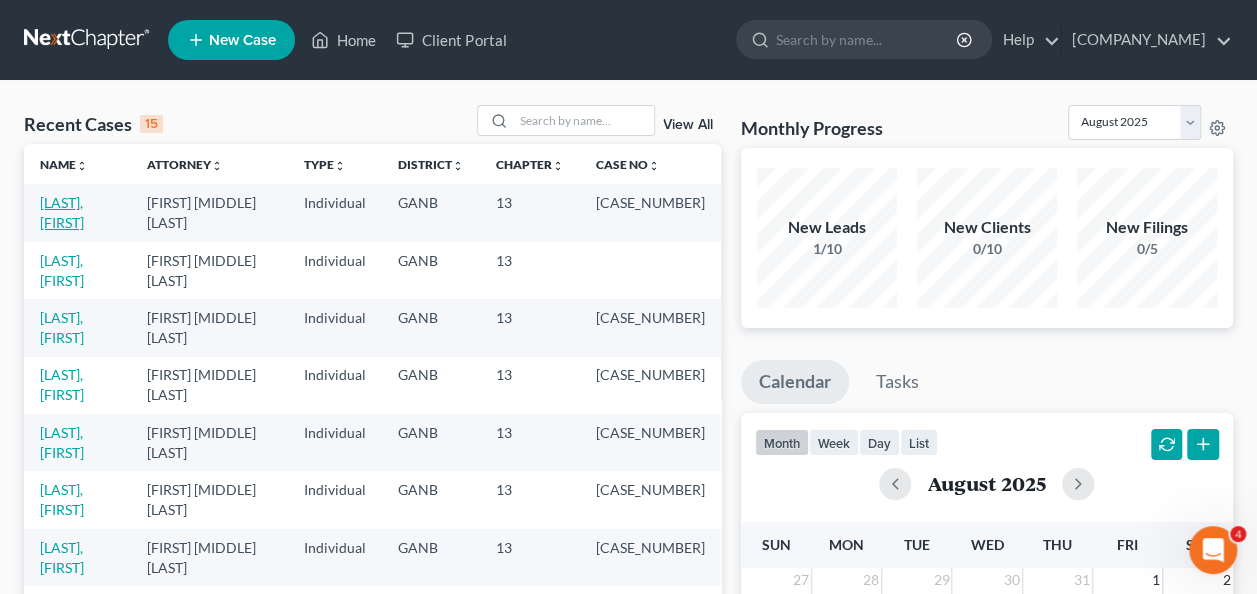 click on "[LAST], [FIRST]" at bounding box center [62, 212] 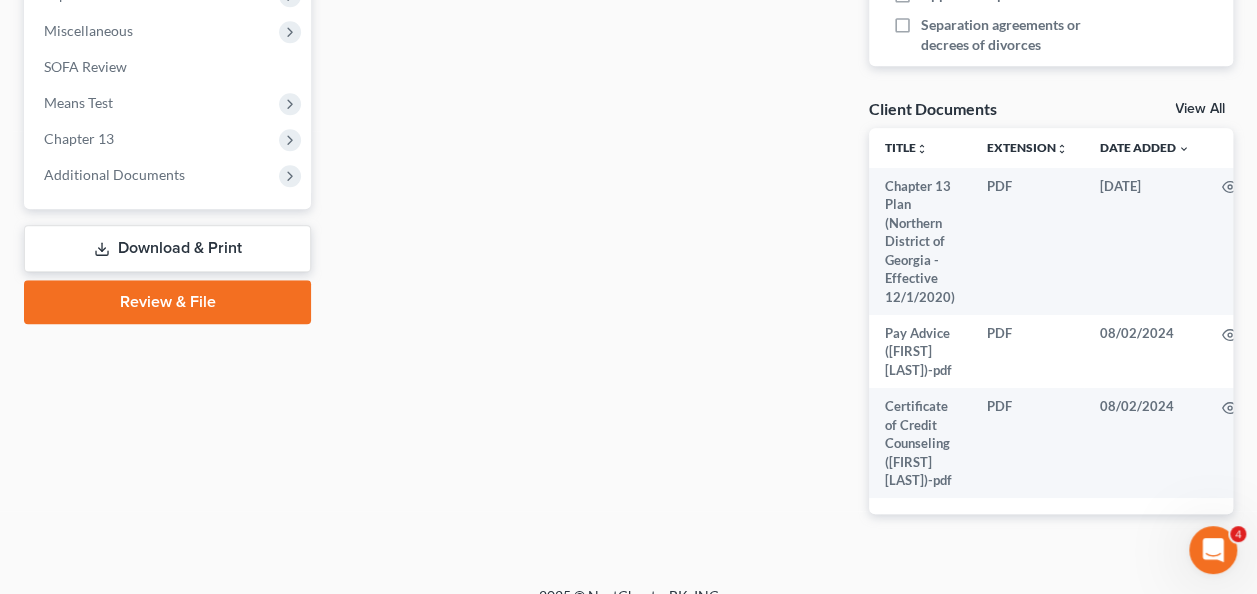 scroll, scrollTop: 700, scrollLeft: 0, axis: vertical 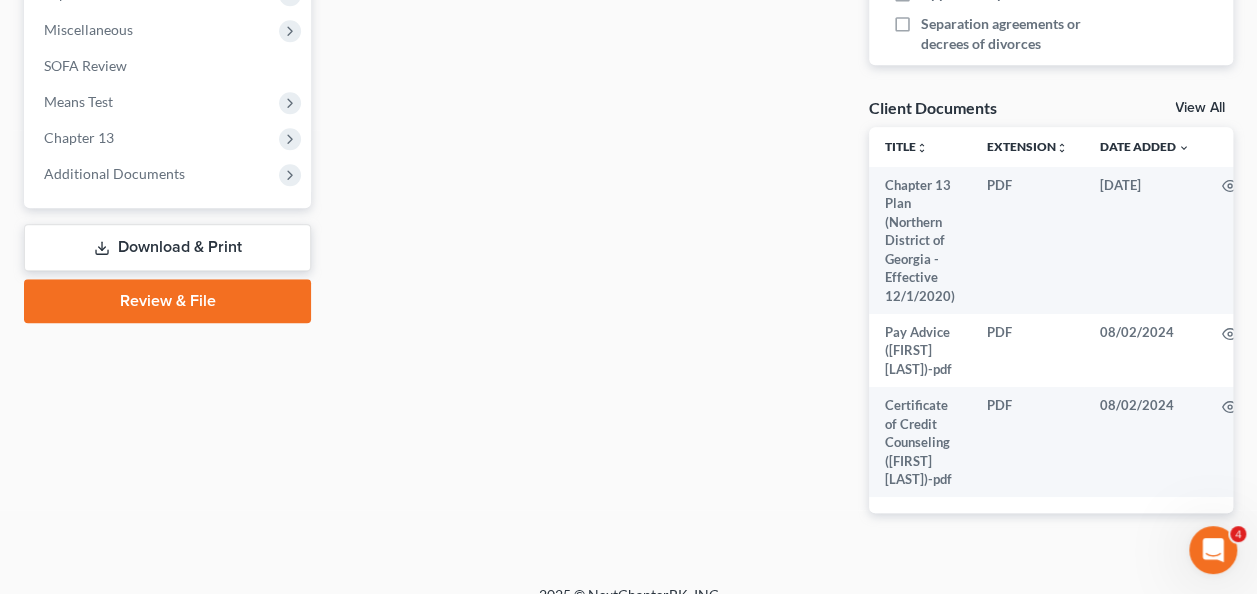 click on "Download & Print" at bounding box center [167, 247] 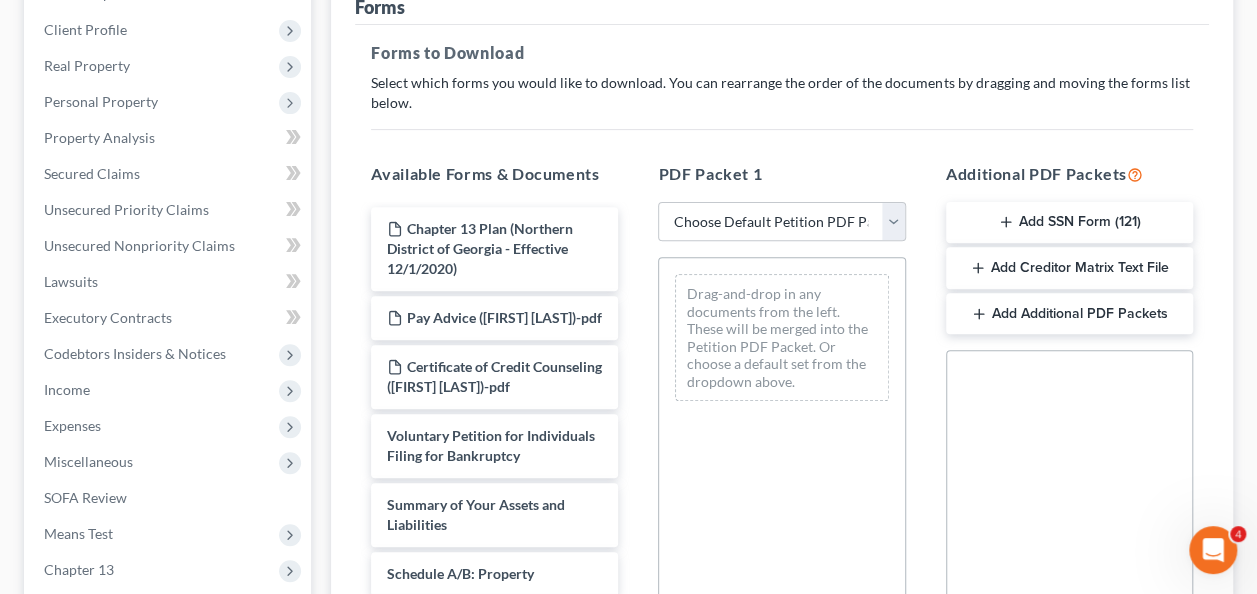 scroll, scrollTop: 300, scrollLeft: 0, axis: vertical 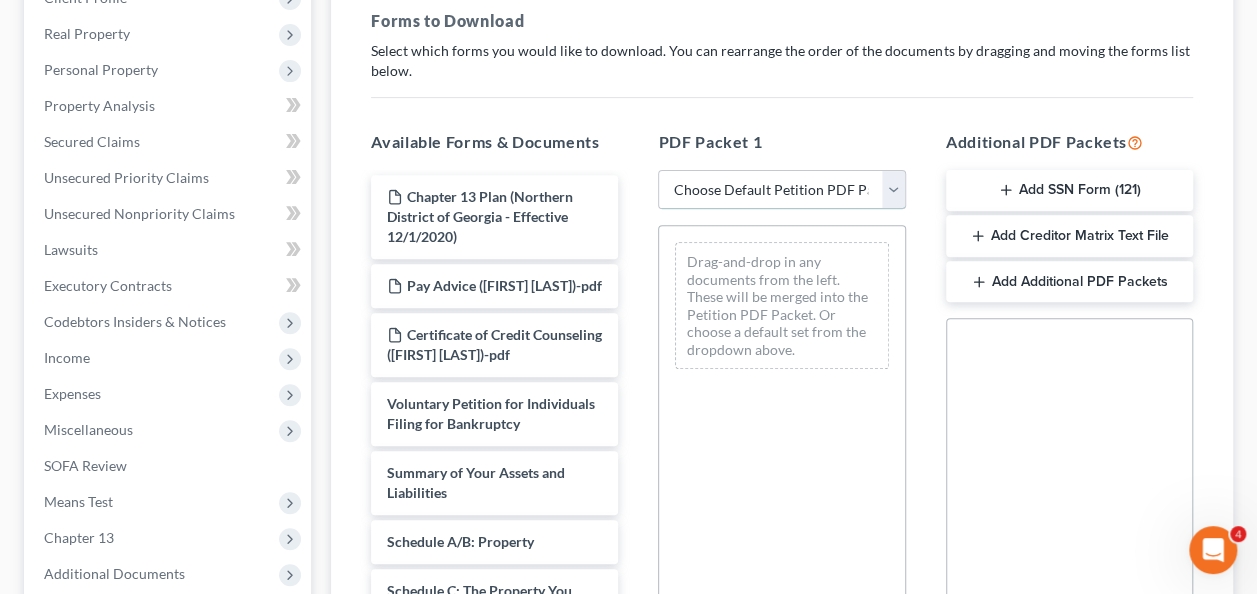 click on "Choose Default Petition PDF Packet Complete Bankruptcy Petition (all forms and schedules) Emergency Filing Forms (Petition and Creditor List Only) Amended Forms Signature Pages Only Supplemental Post Petition (Sch. I & J) Supplemental Post Petition (Sch. I) Supplemental Post Petition (Sch. J) Petition Voluntary Petition" at bounding box center (781, 190) 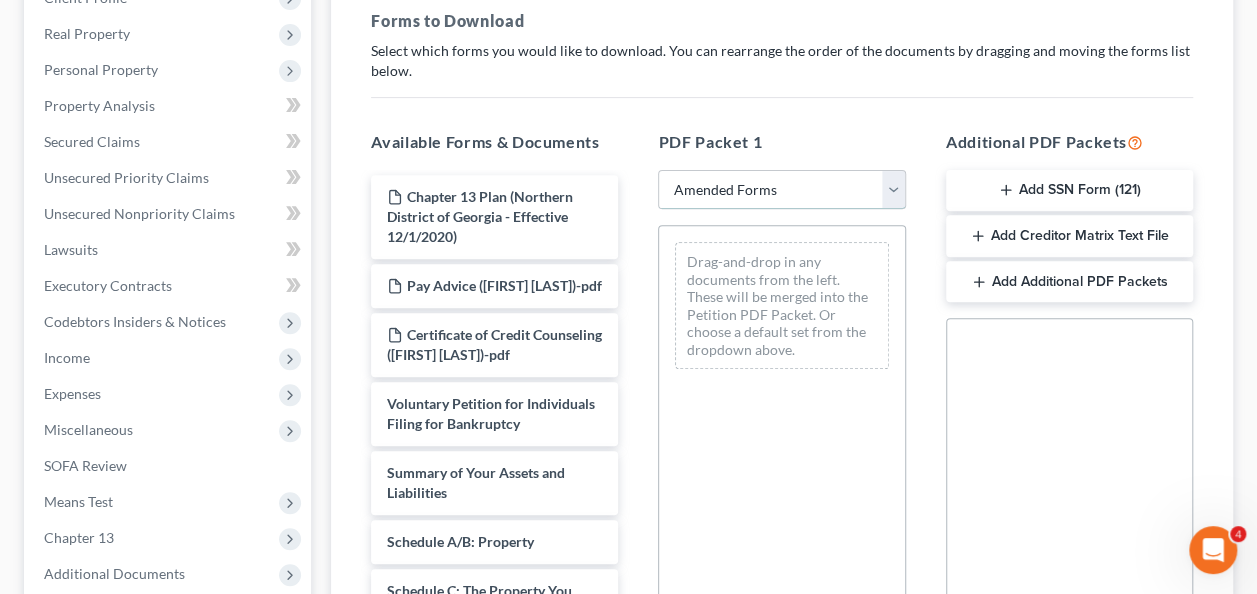 click on "Choose Default Petition PDF Packet Complete Bankruptcy Petition (all forms and schedules) Emergency Filing Forms (Petition and Creditor List Only) Amended Forms Signature Pages Only Supplemental Post Petition (Sch. I & J) Supplemental Post Petition (Sch. I) Supplemental Post Petition (Sch. J) Petition Voluntary Petition" at bounding box center (781, 190) 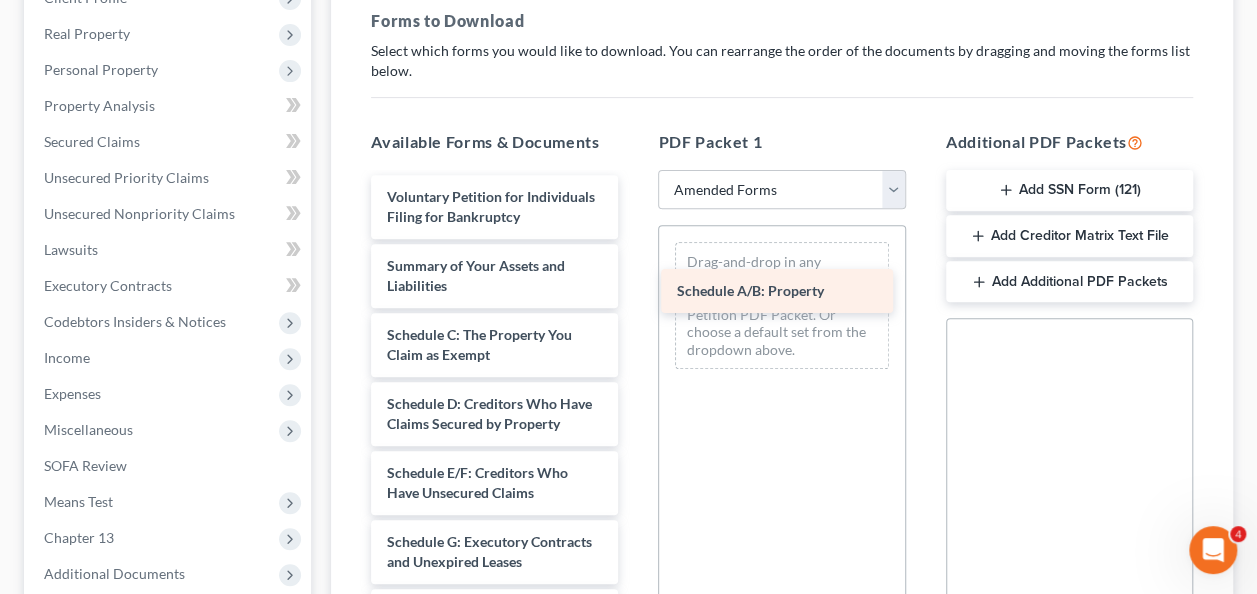 drag, startPoint x: 424, startPoint y: 362, endPoint x: 716, endPoint y: 298, distance: 298.93143 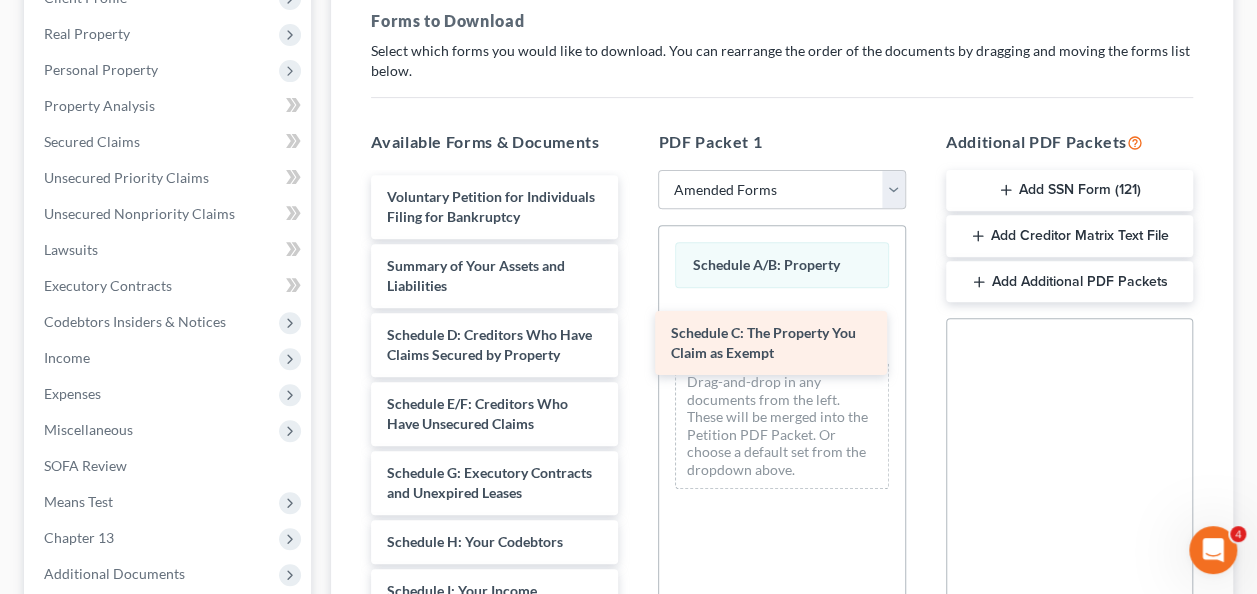 drag, startPoint x: 448, startPoint y: 360, endPoint x: 732, endPoint y: 340, distance: 284.70337 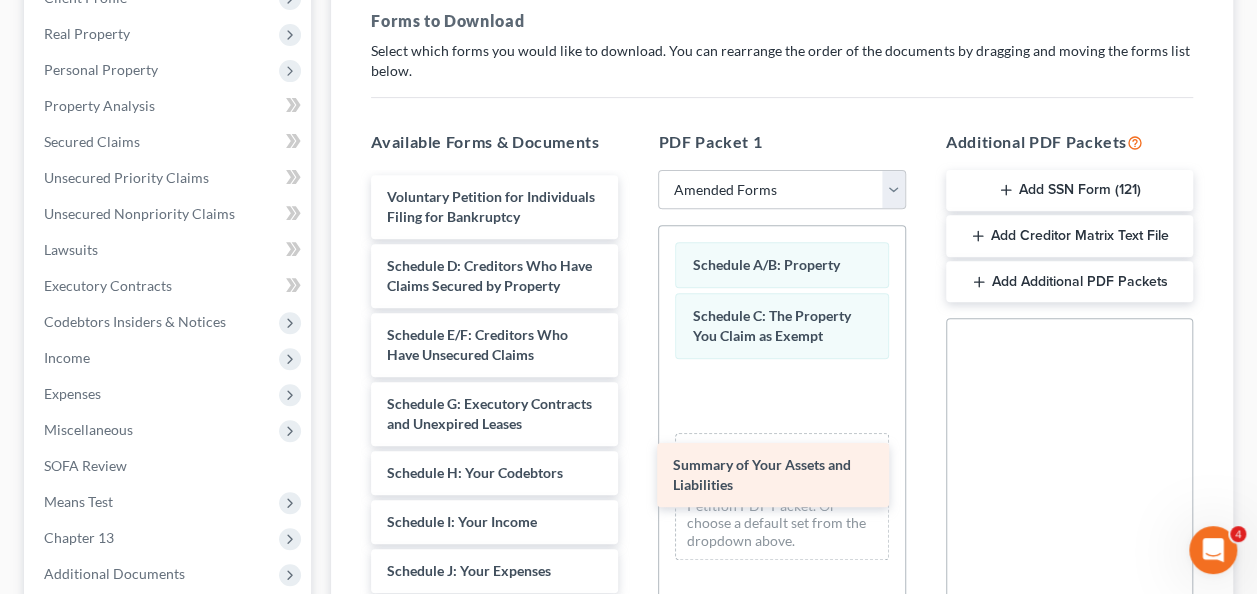 drag, startPoint x: 437, startPoint y: 290, endPoint x: 722, endPoint y: 470, distance: 337.08307 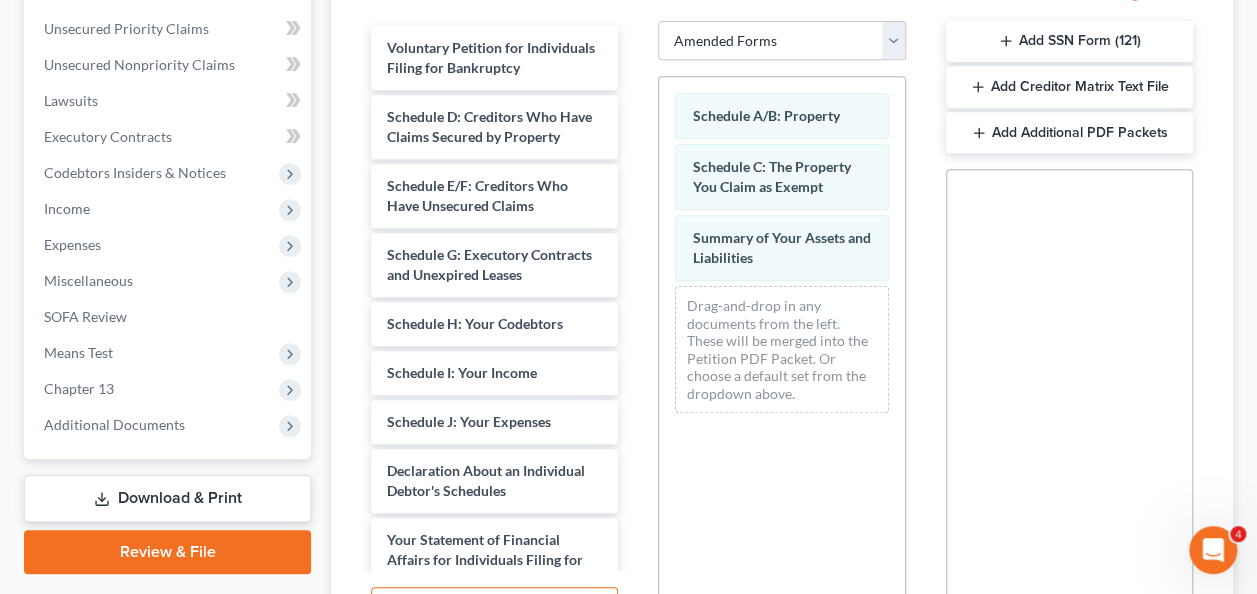 scroll, scrollTop: 659, scrollLeft: 0, axis: vertical 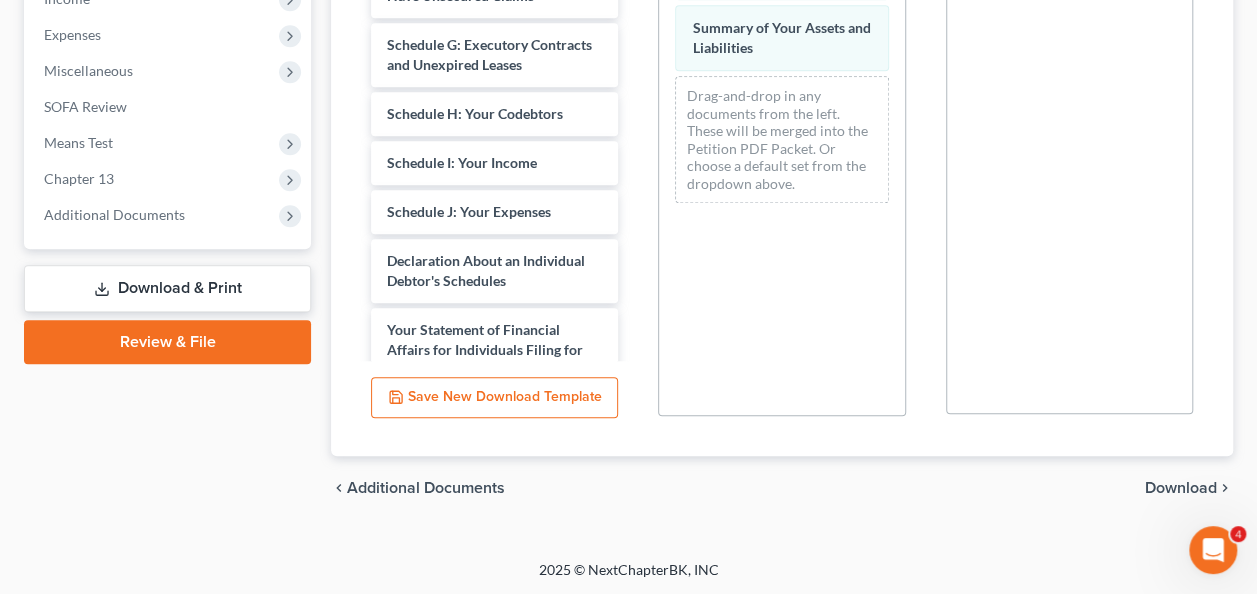 drag, startPoint x: 1178, startPoint y: 484, endPoint x: 1155, endPoint y: 380, distance: 106.51291 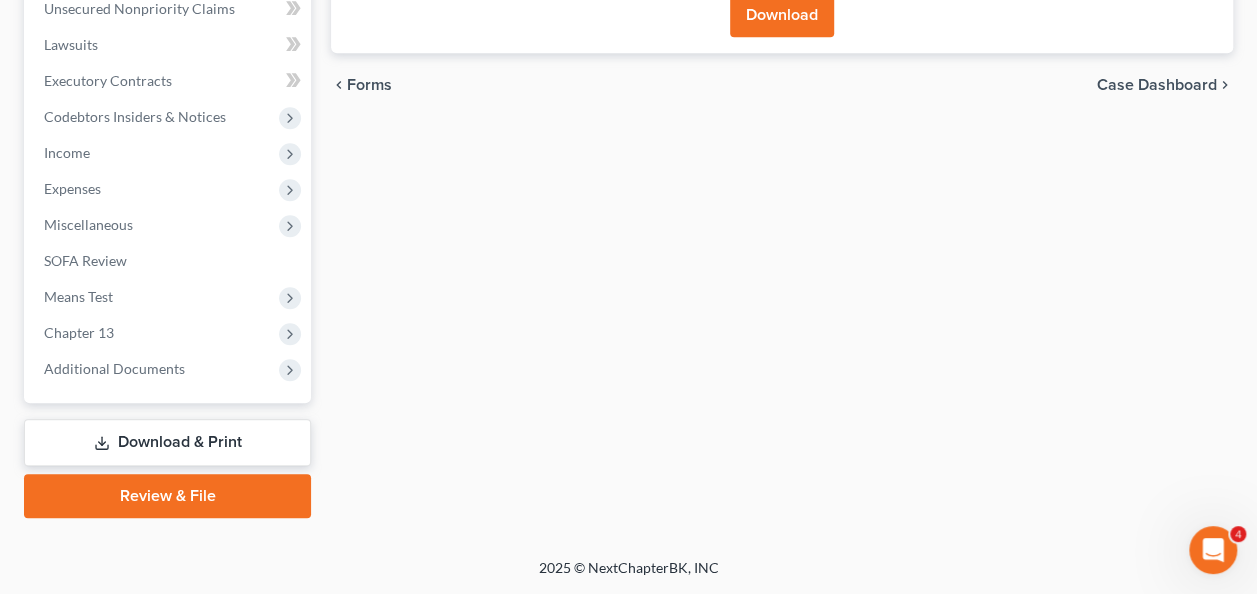 scroll, scrollTop: 502, scrollLeft: 0, axis: vertical 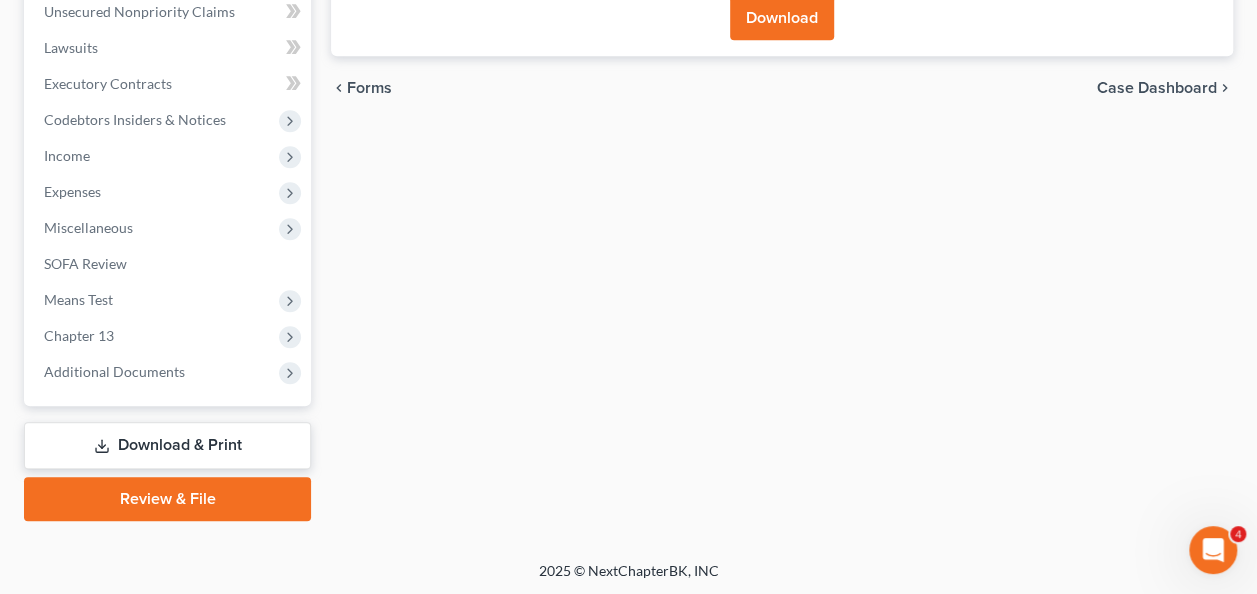 click on "Download" at bounding box center (782, 18) 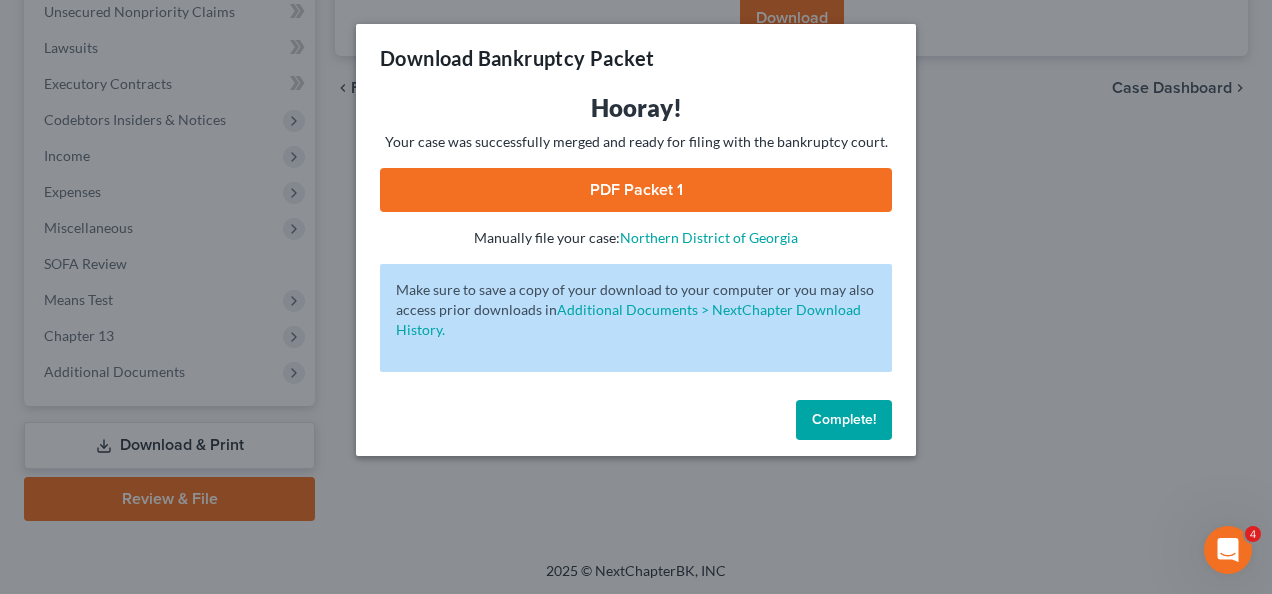 click on "PDF Packet 1" at bounding box center (636, 190) 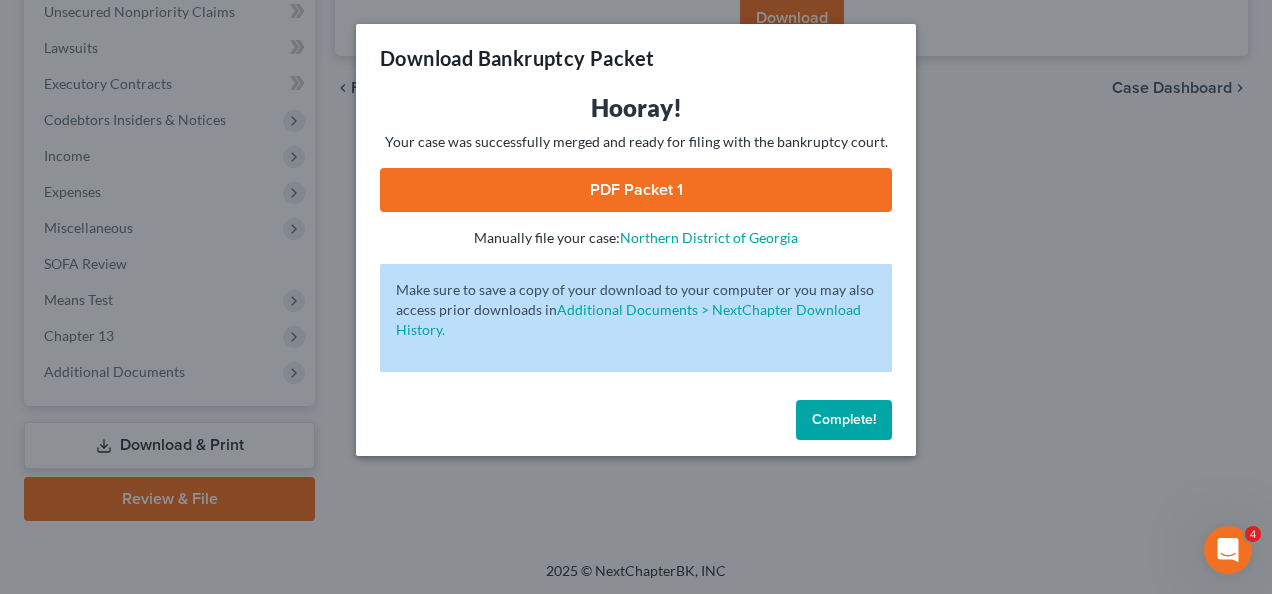 drag, startPoint x: 842, startPoint y: 415, endPoint x: 870, endPoint y: 365, distance: 57.306194 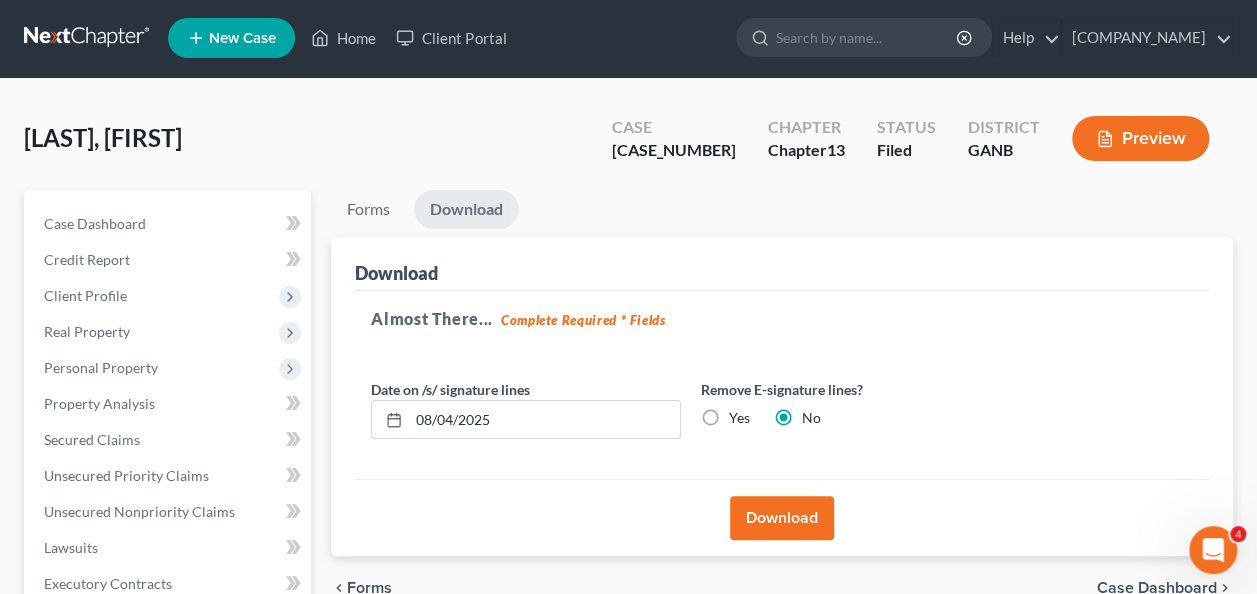 scroll, scrollTop: 0, scrollLeft: 0, axis: both 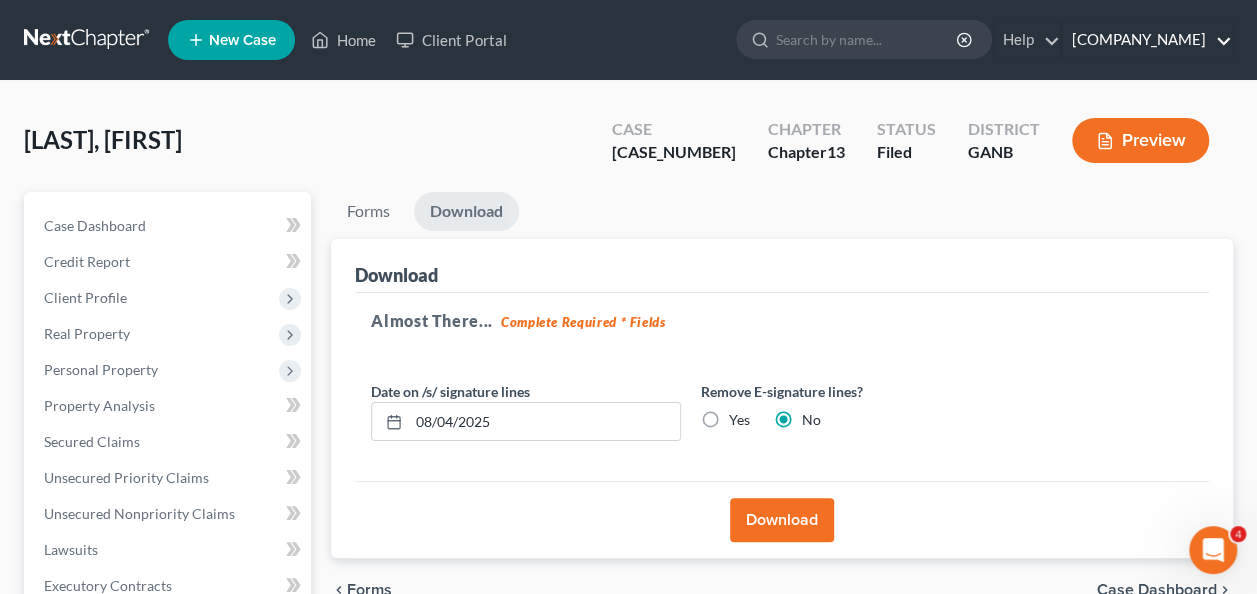 click on "[COMPANY_NAME]" at bounding box center [1147, 40] 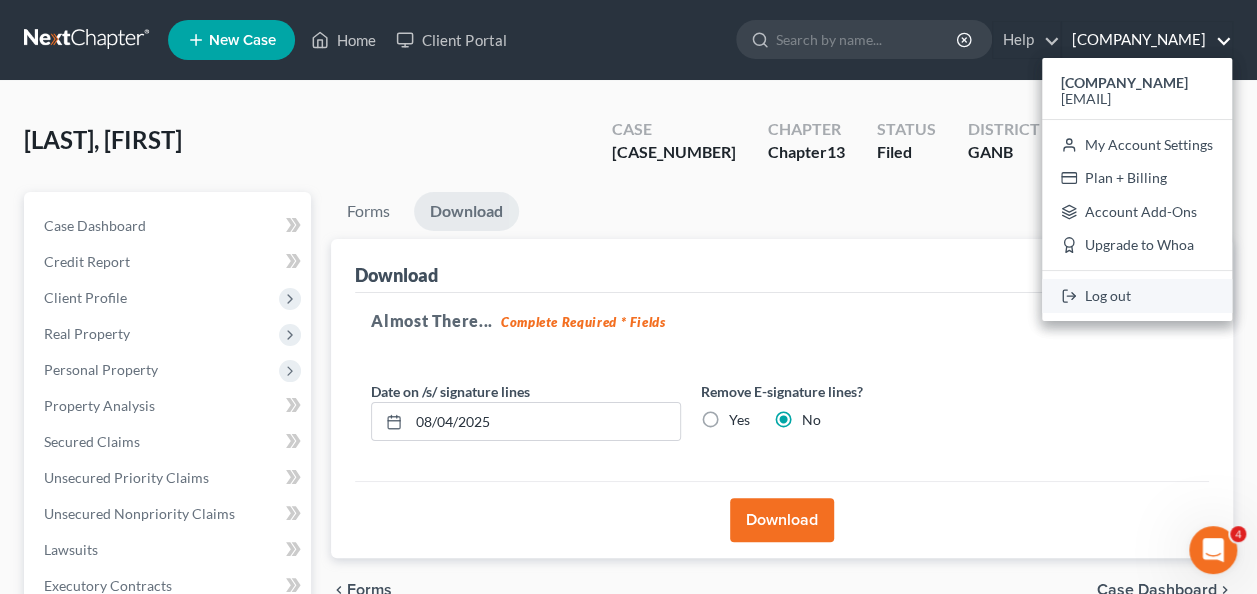 click on "Log out" at bounding box center [1137, 296] 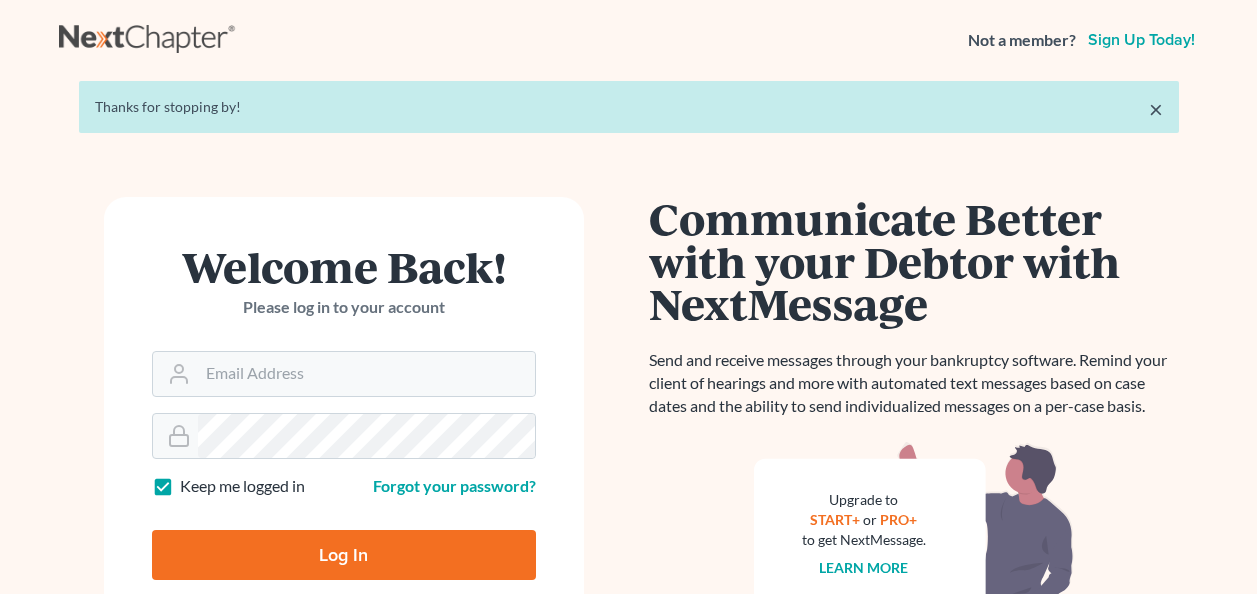 scroll, scrollTop: 0, scrollLeft: 0, axis: both 